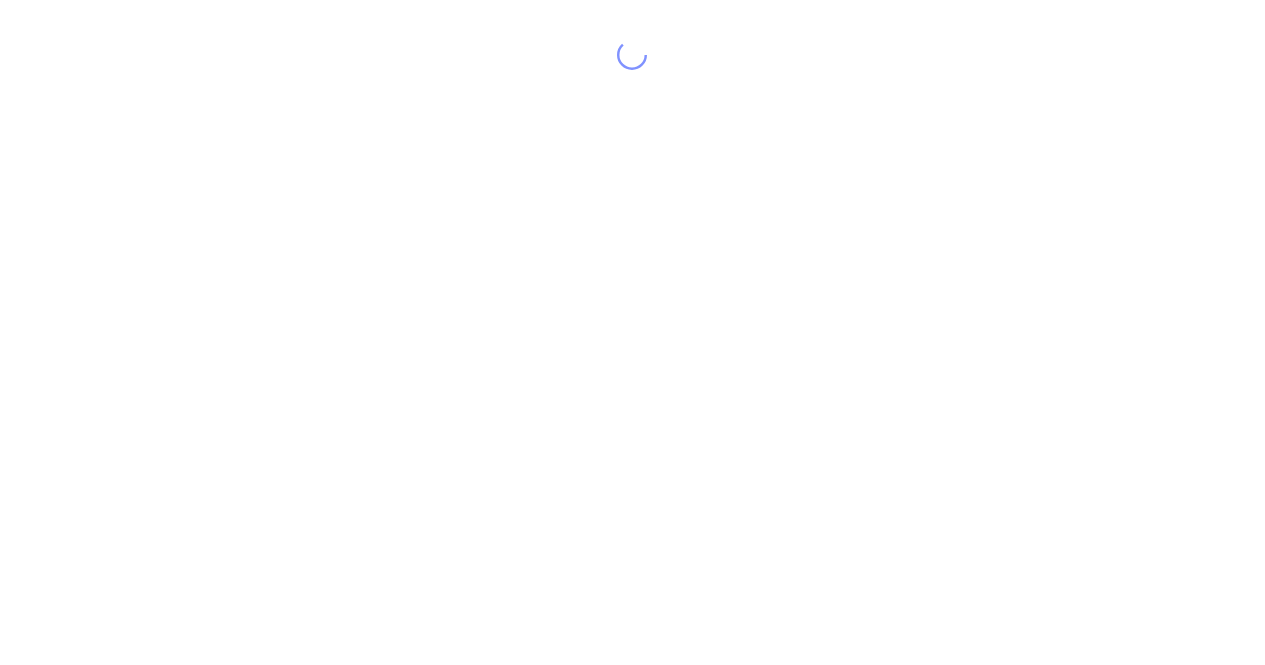 scroll, scrollTop: 0, scrollLeft: 0, axis: both 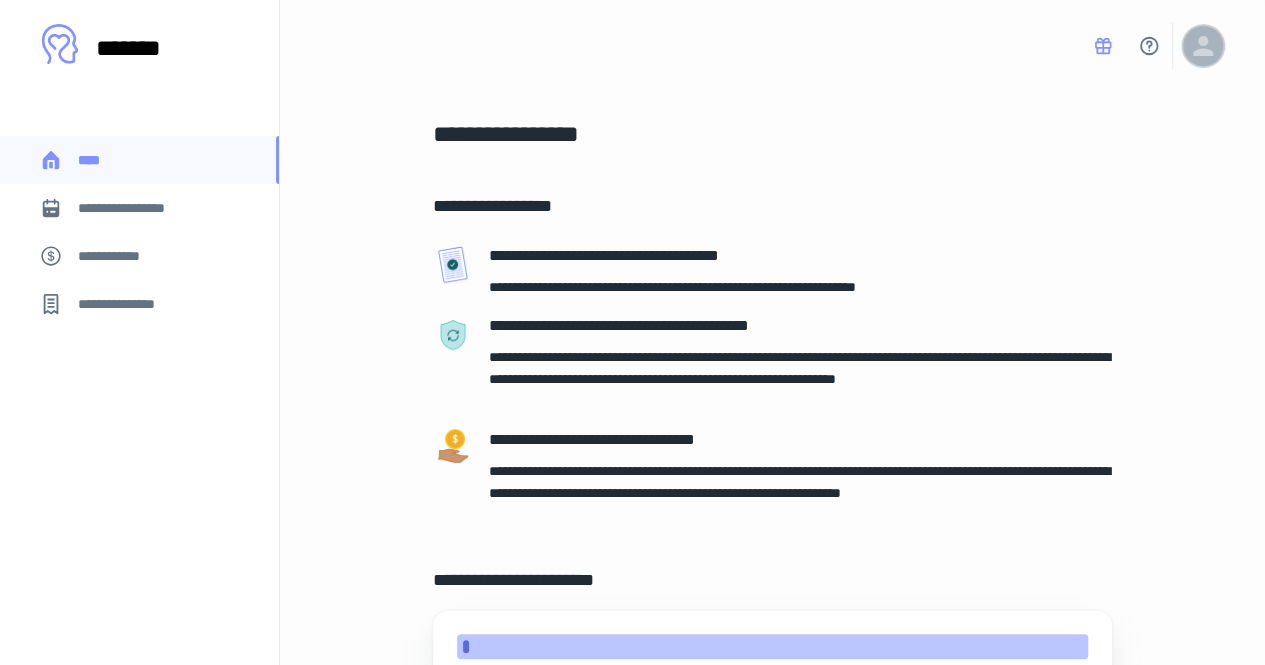 click 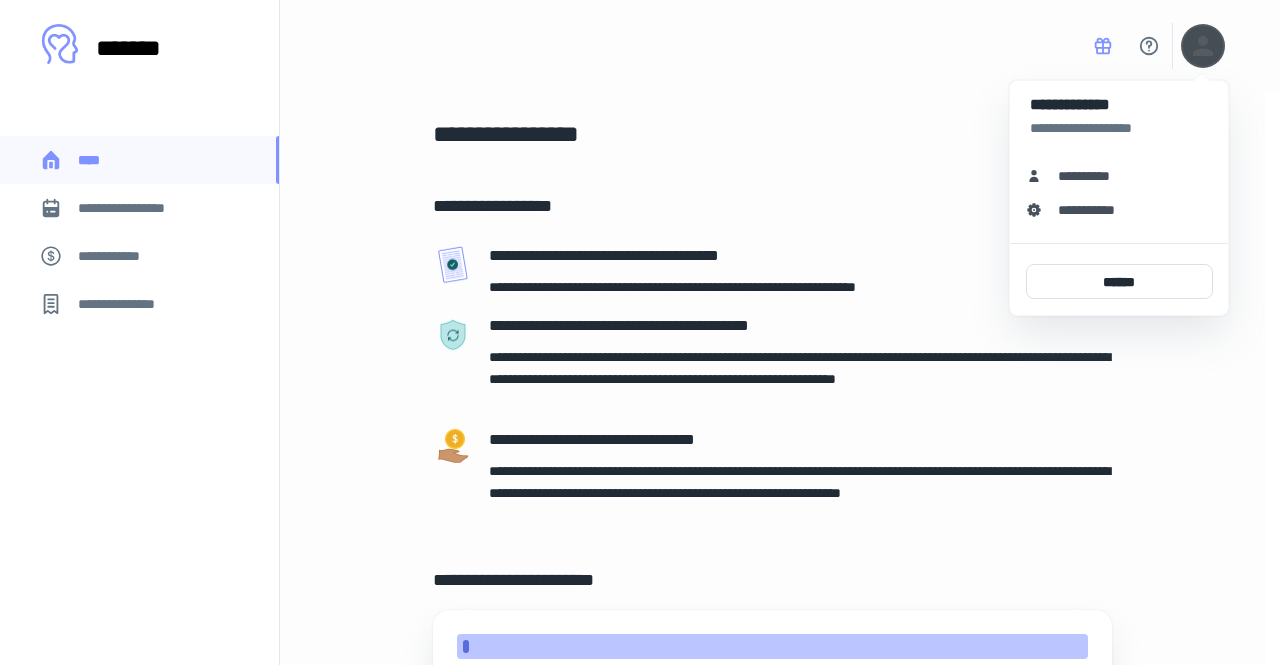 click on "**********" at bounding box center [1091, 176] 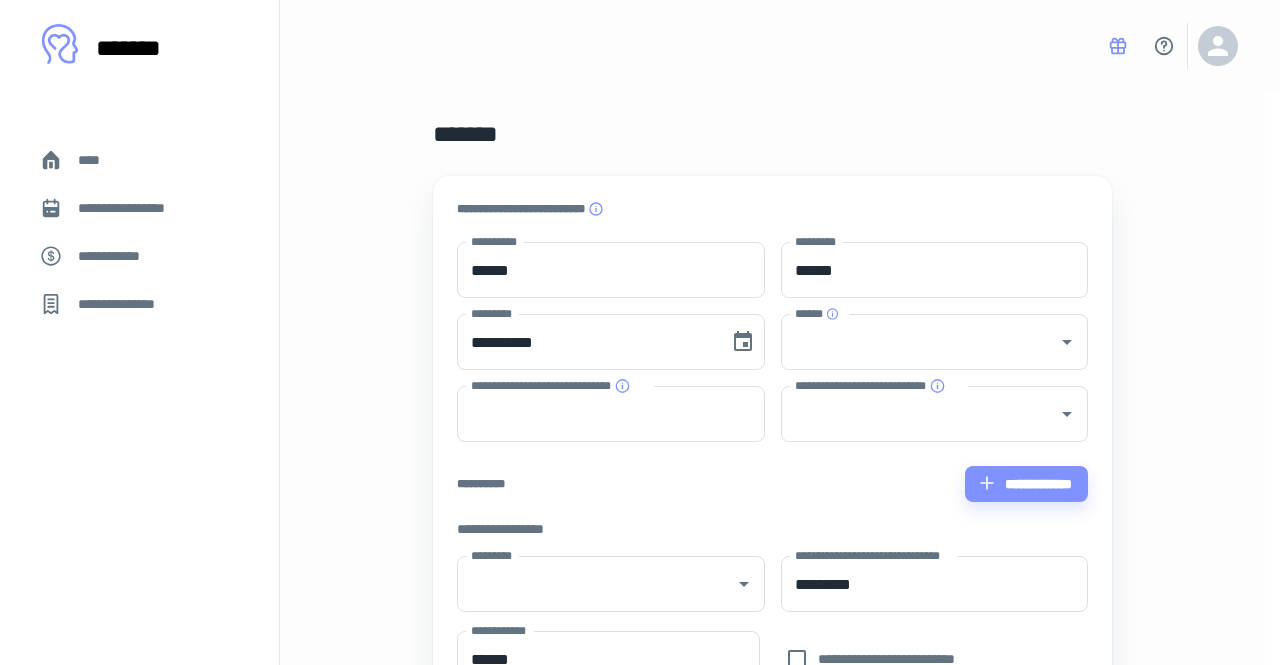 type on "*" 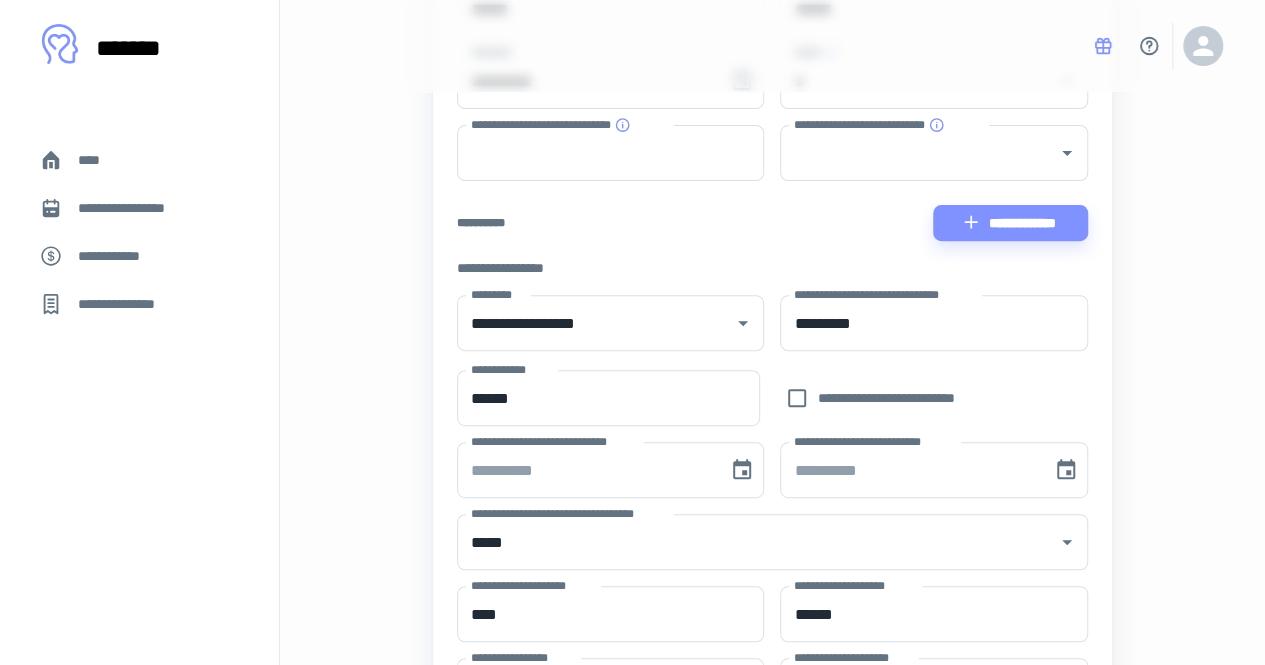 scroll, scrollTop: 0, scrollLeft: 0, axis: both 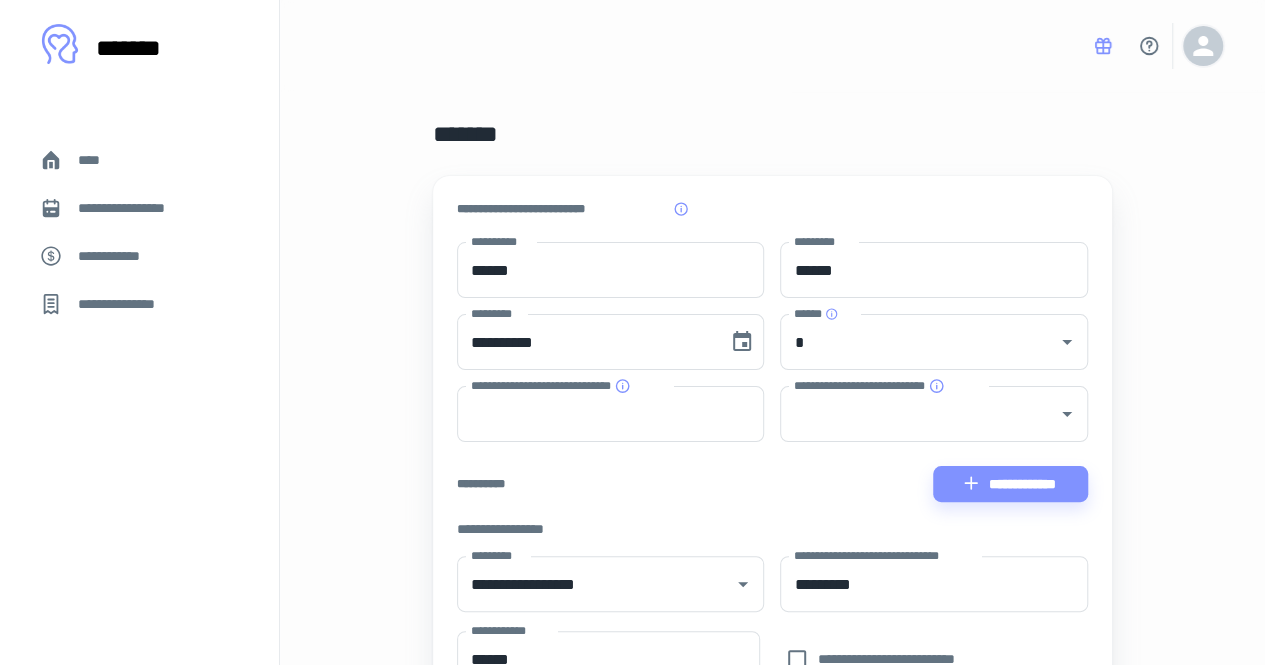 click 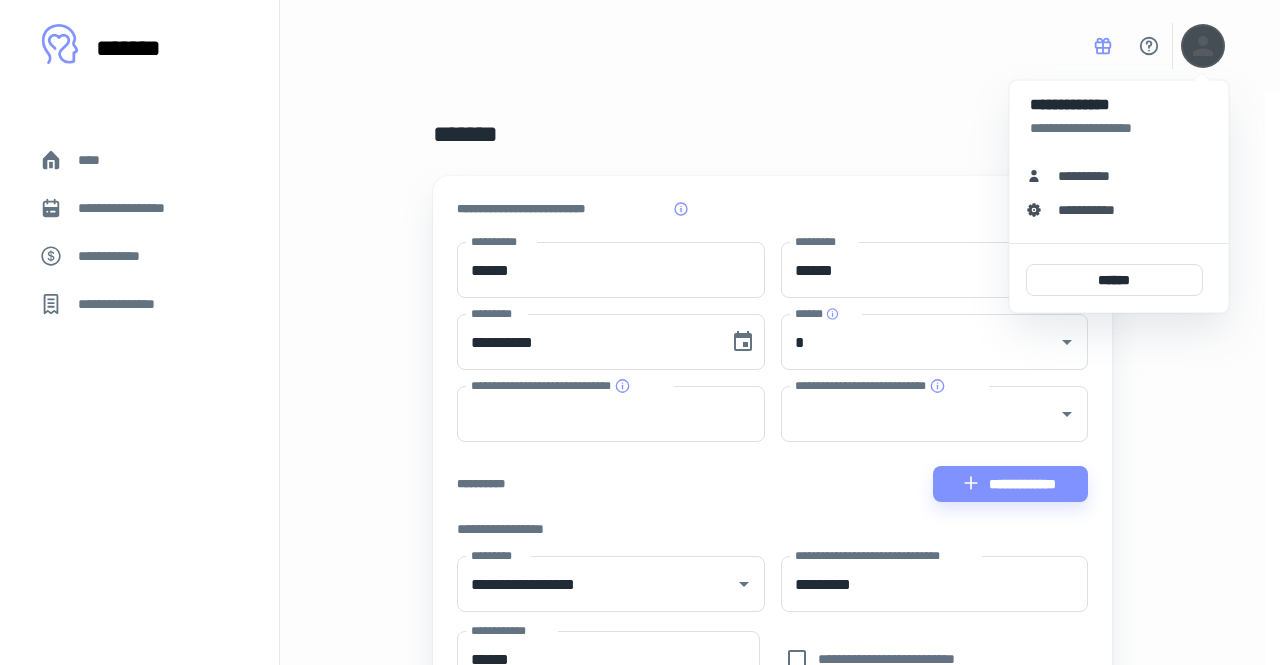 click on "**********" at bounding box center [1097, 210] 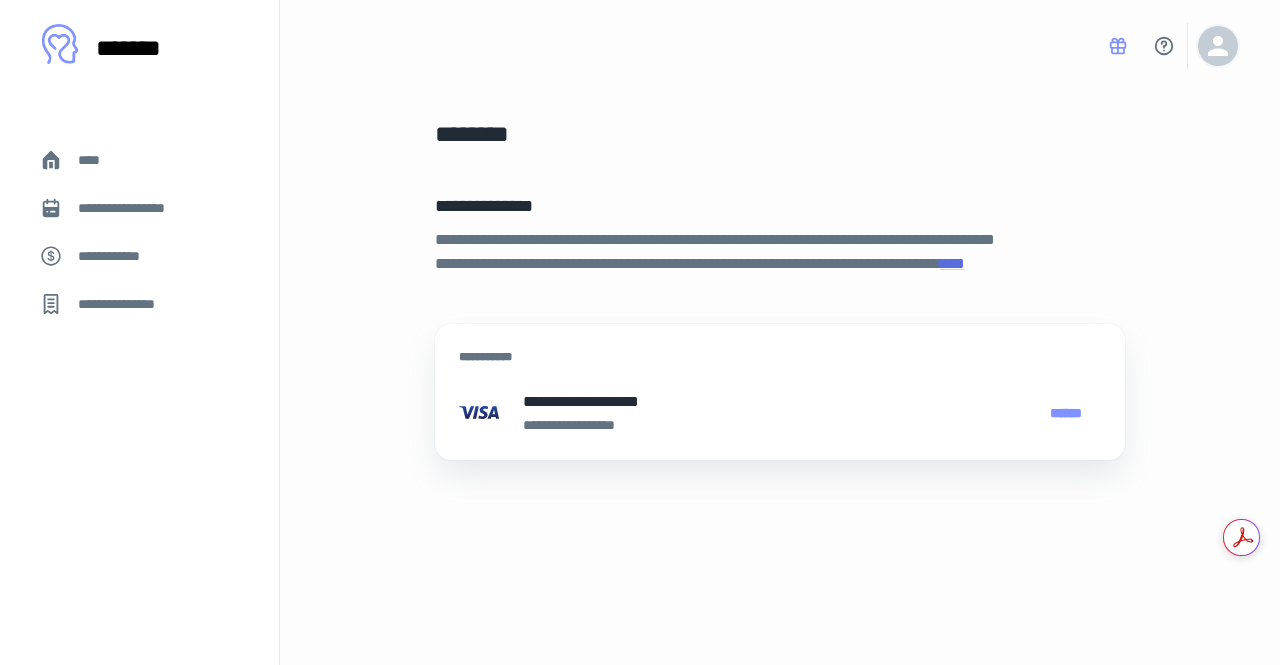 click 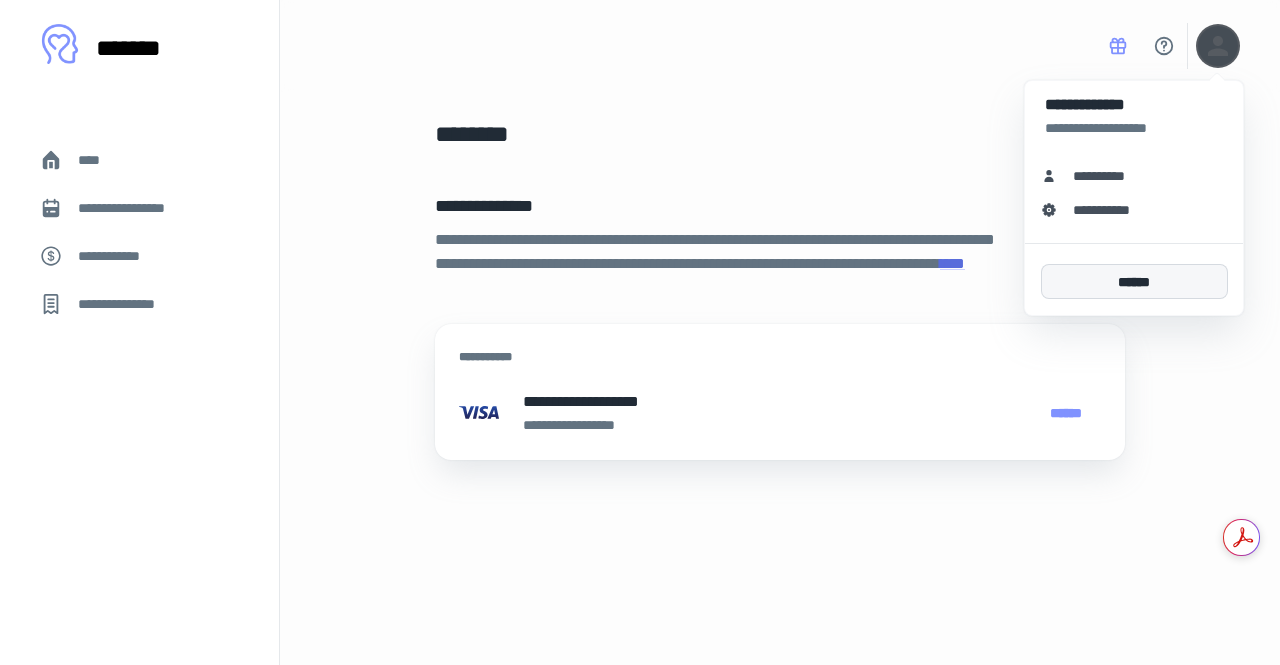 click on "******" at bounding box center (1134, 281) 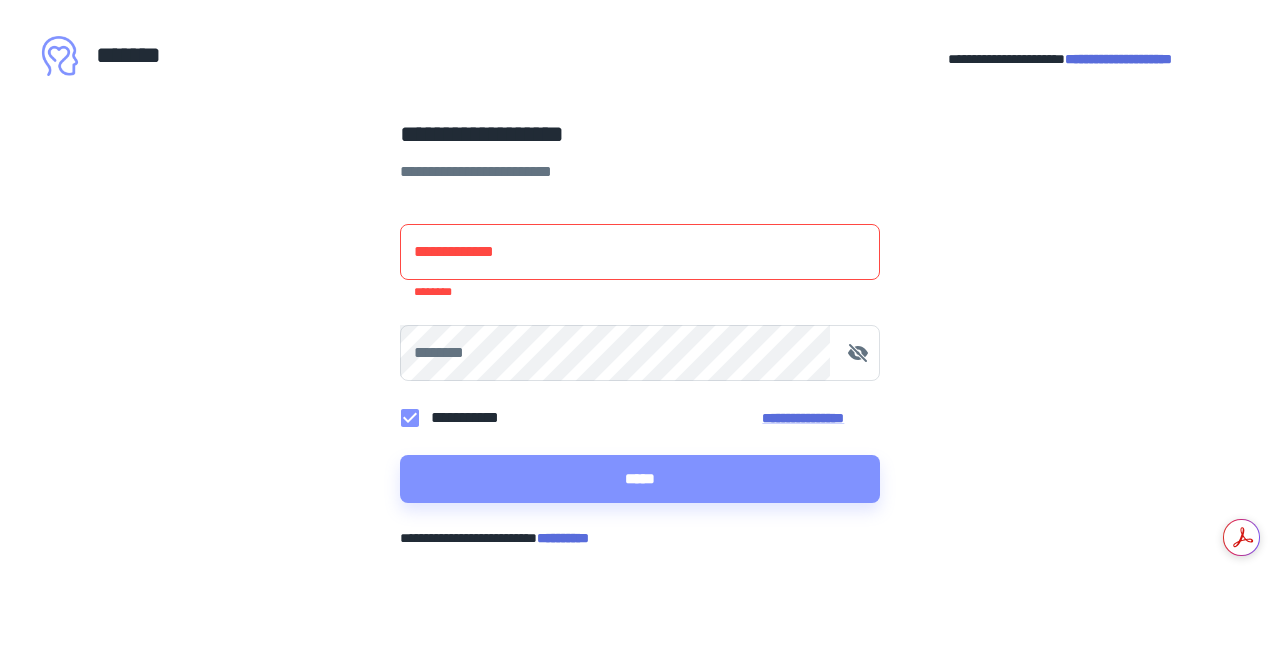 click on "**********" at bounding box center [1118, 59] 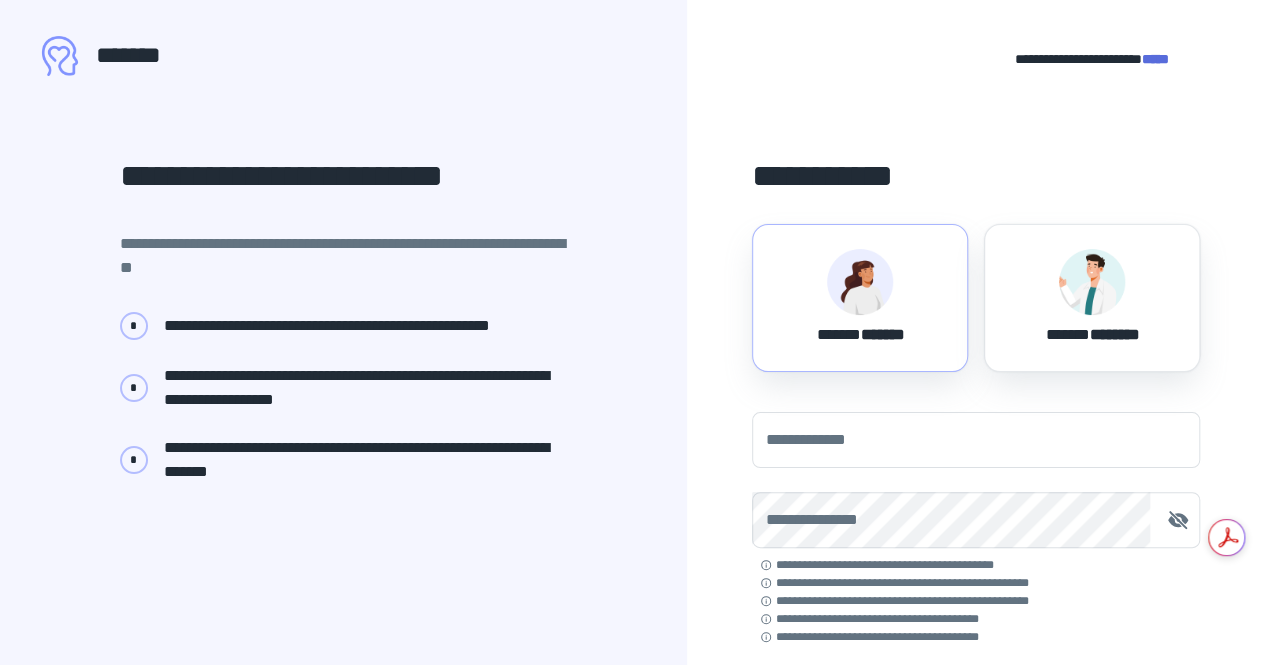 click on "******   *******" at bounding box center (860, 298) 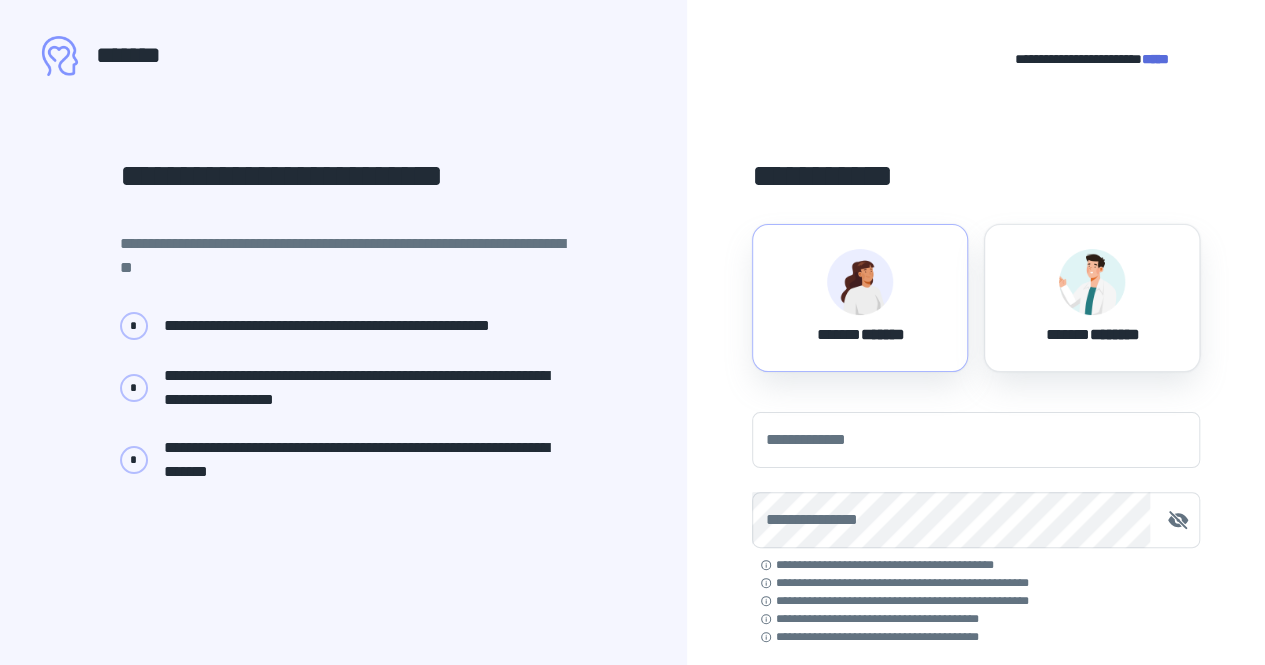 click on "******   *******" at bounding box center (860, 331) 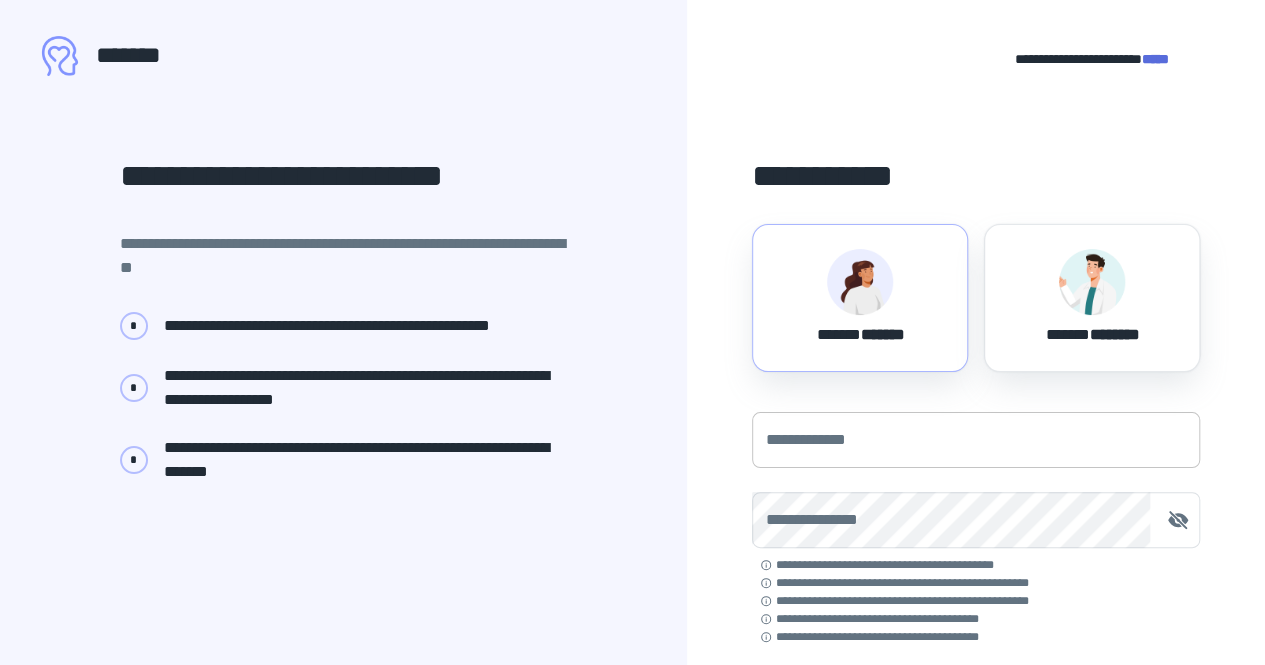 click on "**********" at bounding box center (976, 440) 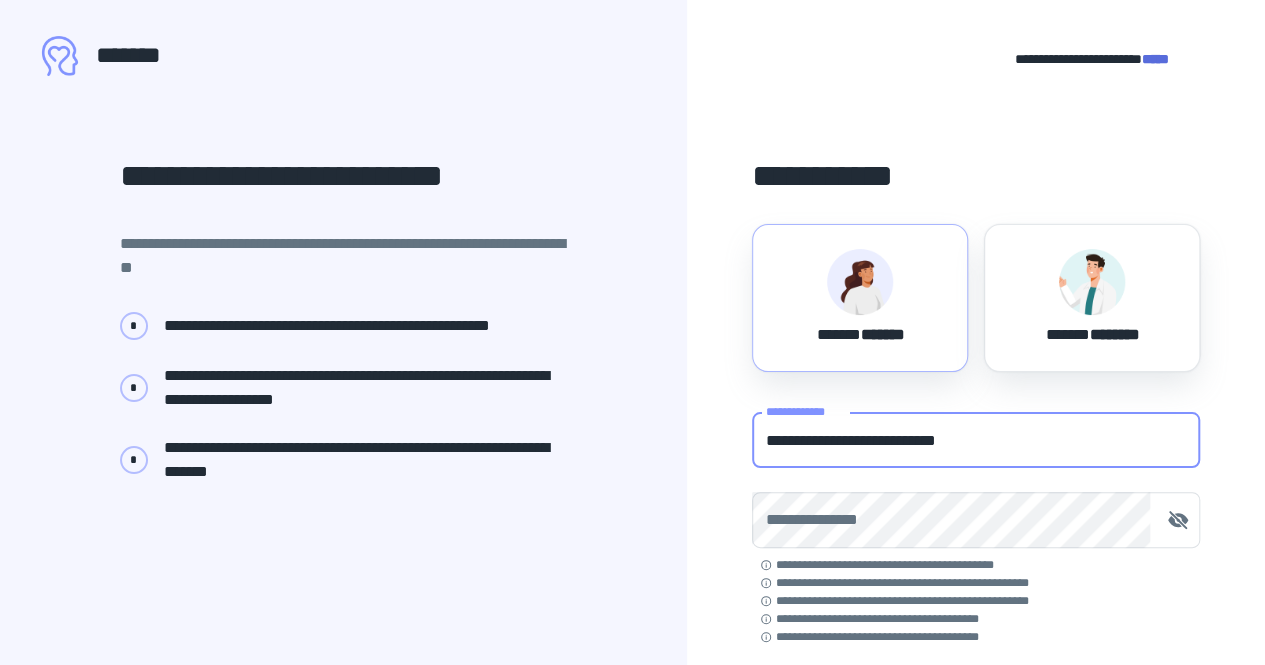 type on "**********" 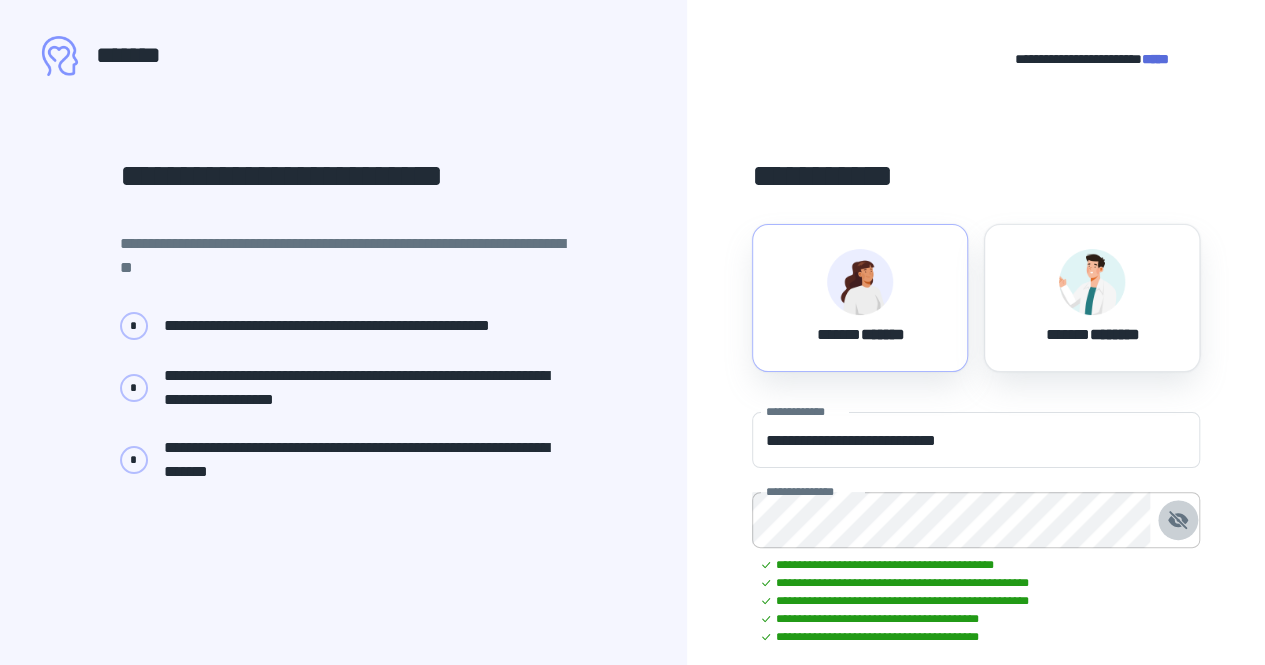 click 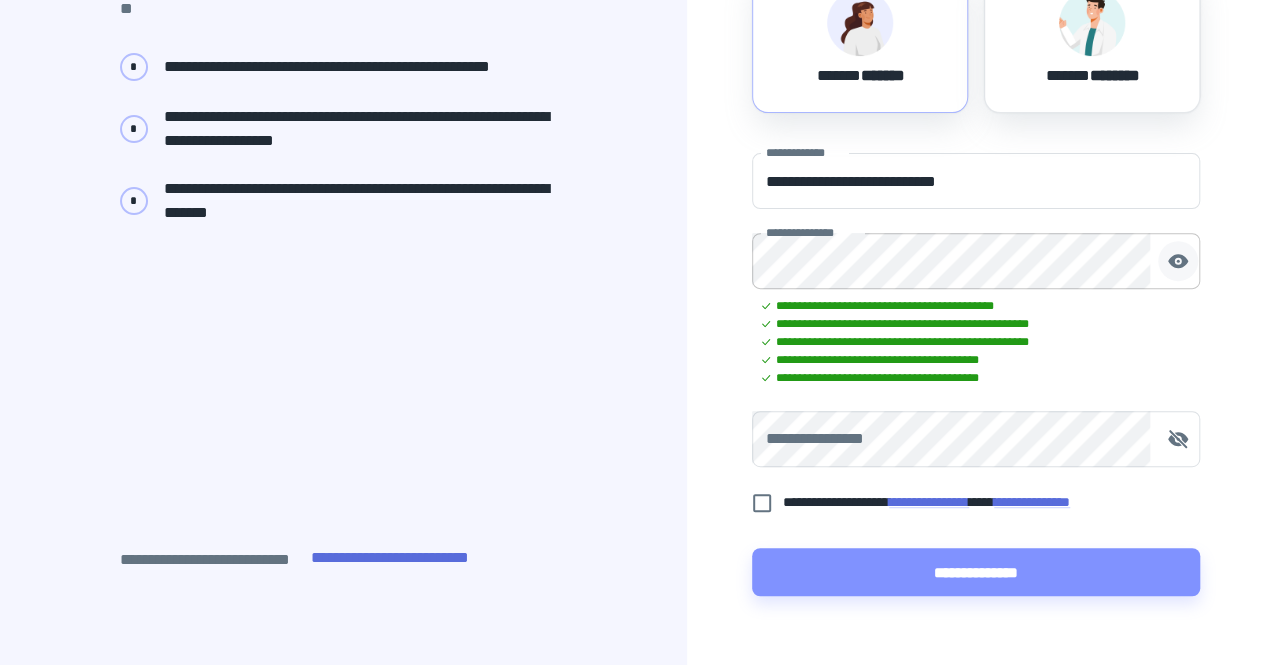 scroll, scrollTop: 260, scrollLeft: 0, axis: vertical 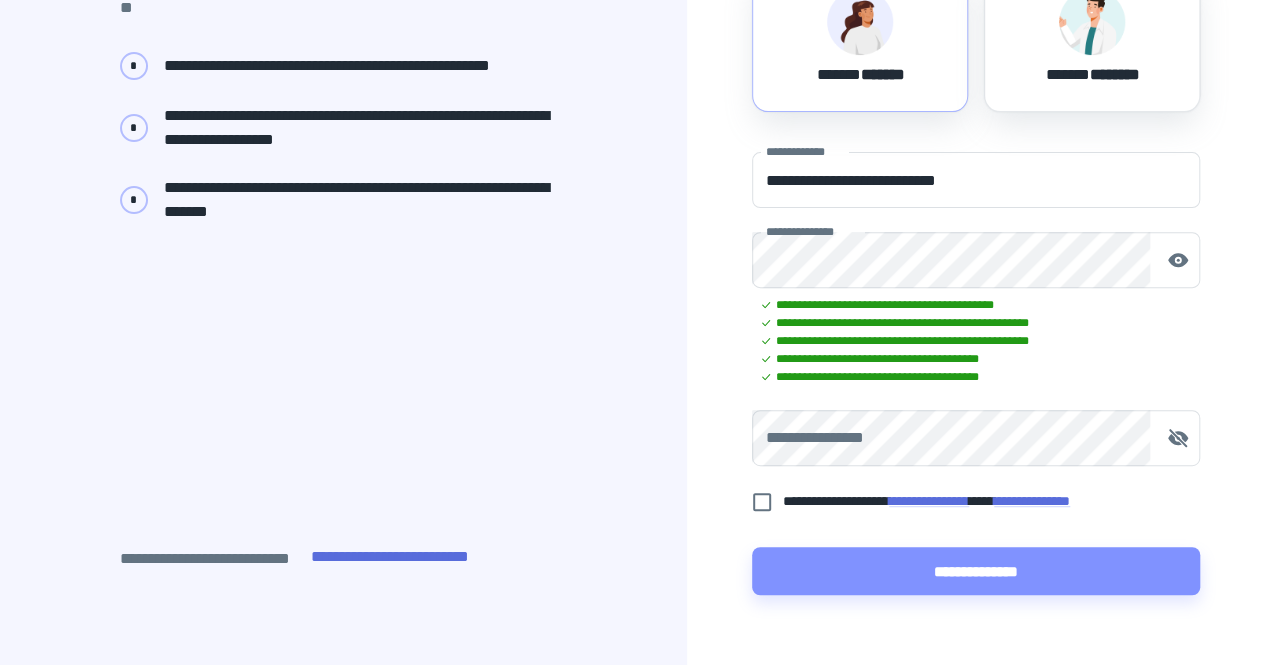 click on "**********" at bounding box center (965, 501) 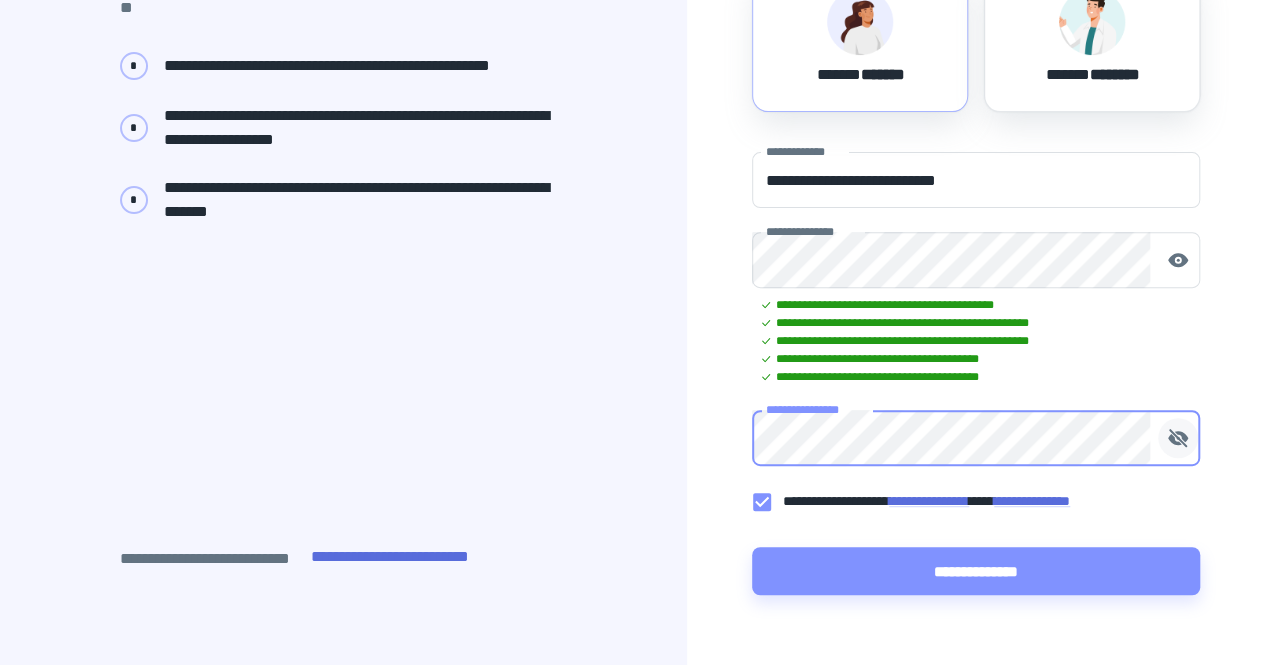 click 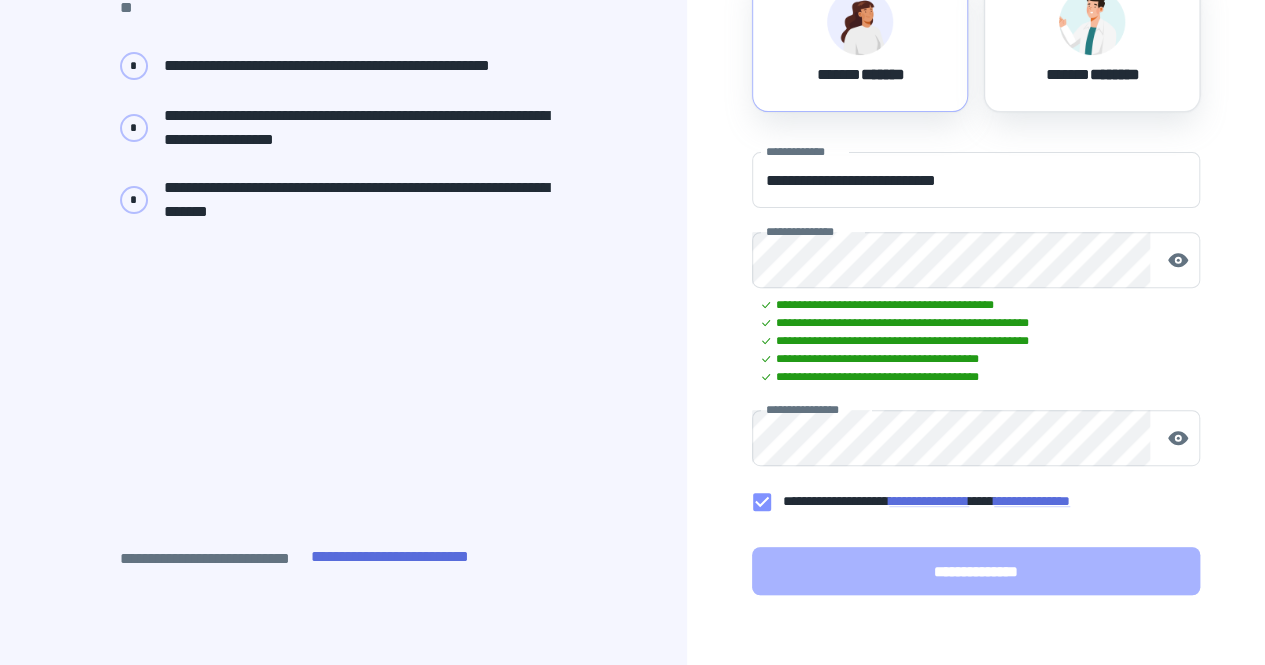click on "**********" at bounding box center (976, 571) 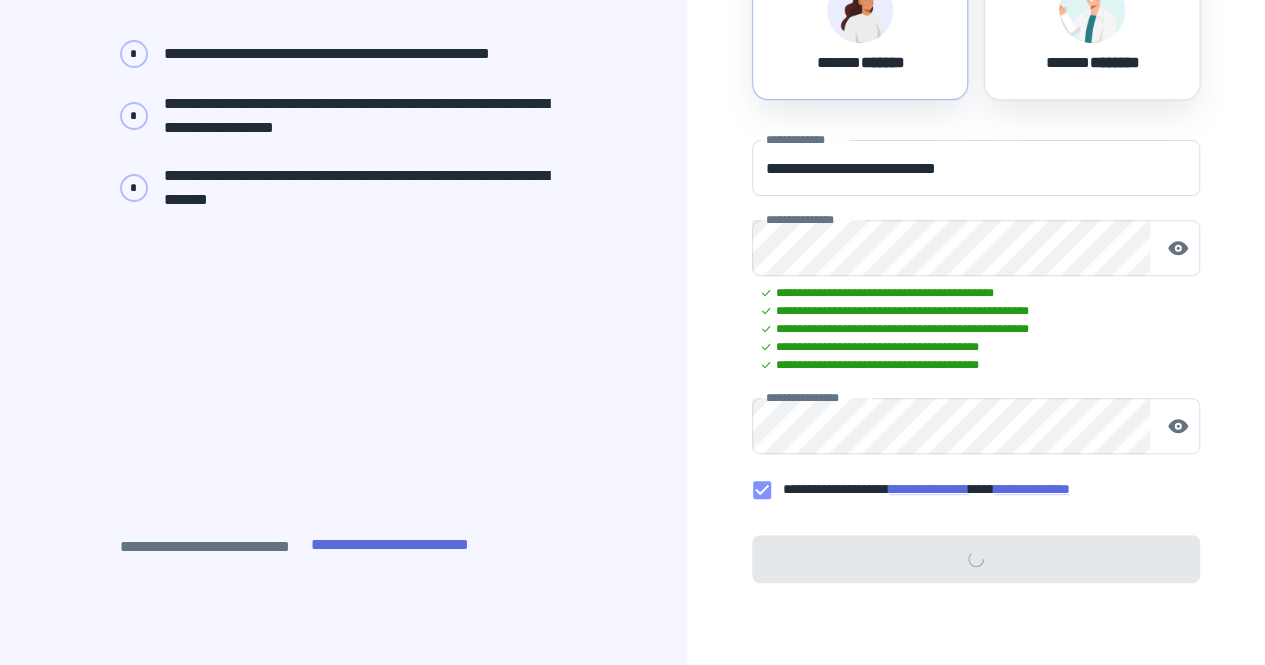 scroll, scrollTop: 318, scrollLeft: 0, axis: vertical 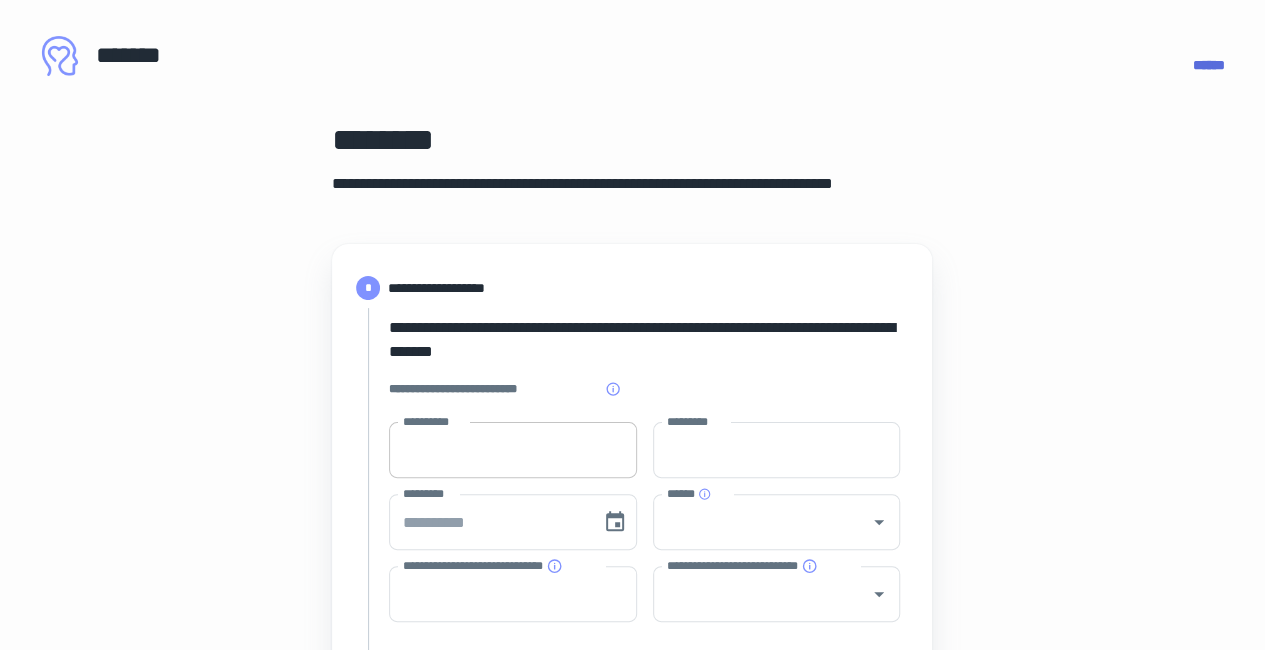 click on "**********" at bounding box center (513, 450) 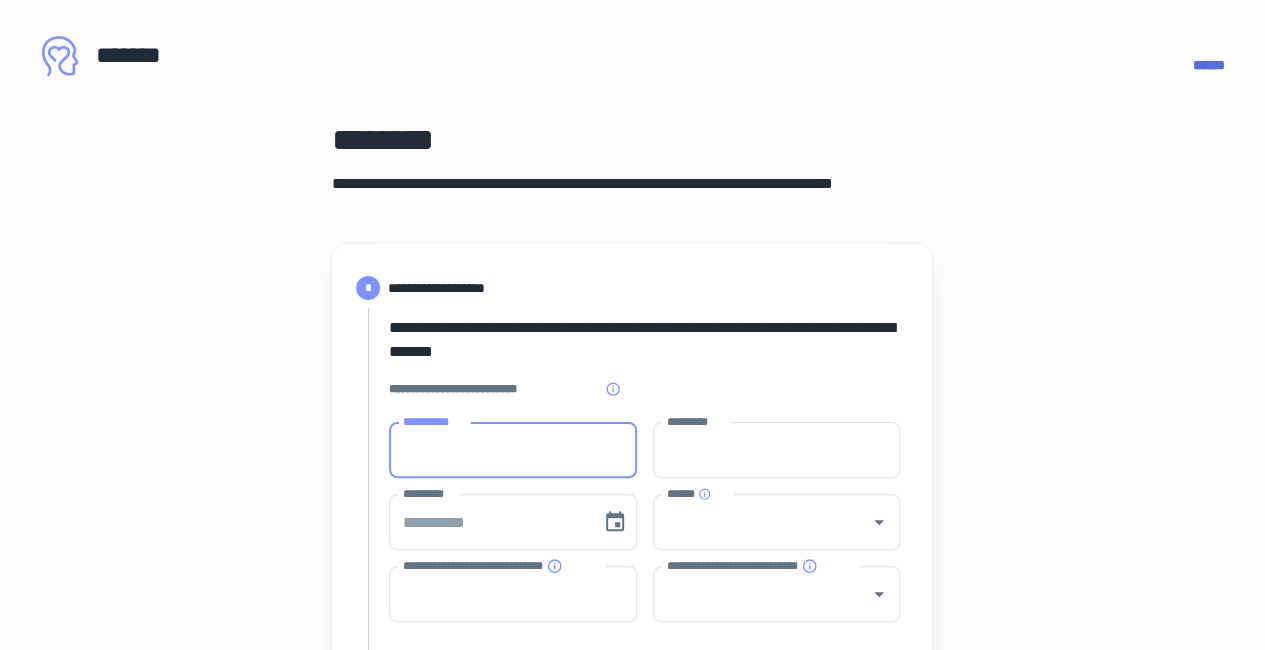 click on "**********" at bounding box center (513, 450) 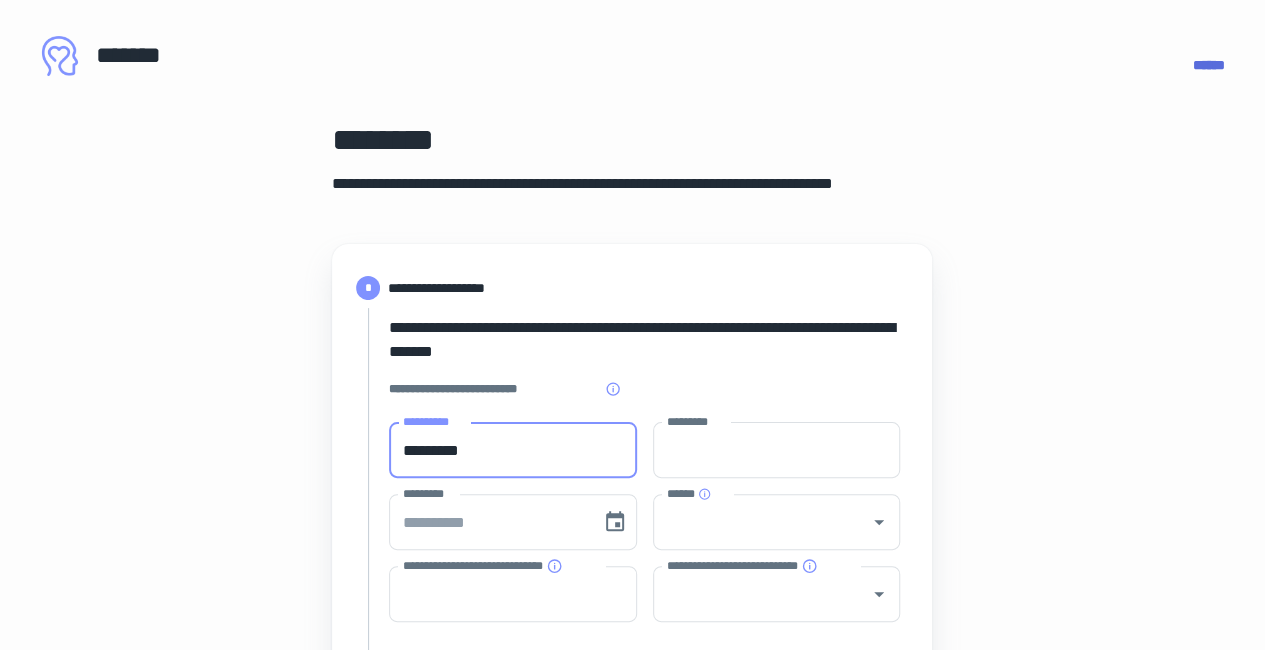 type on "*********" 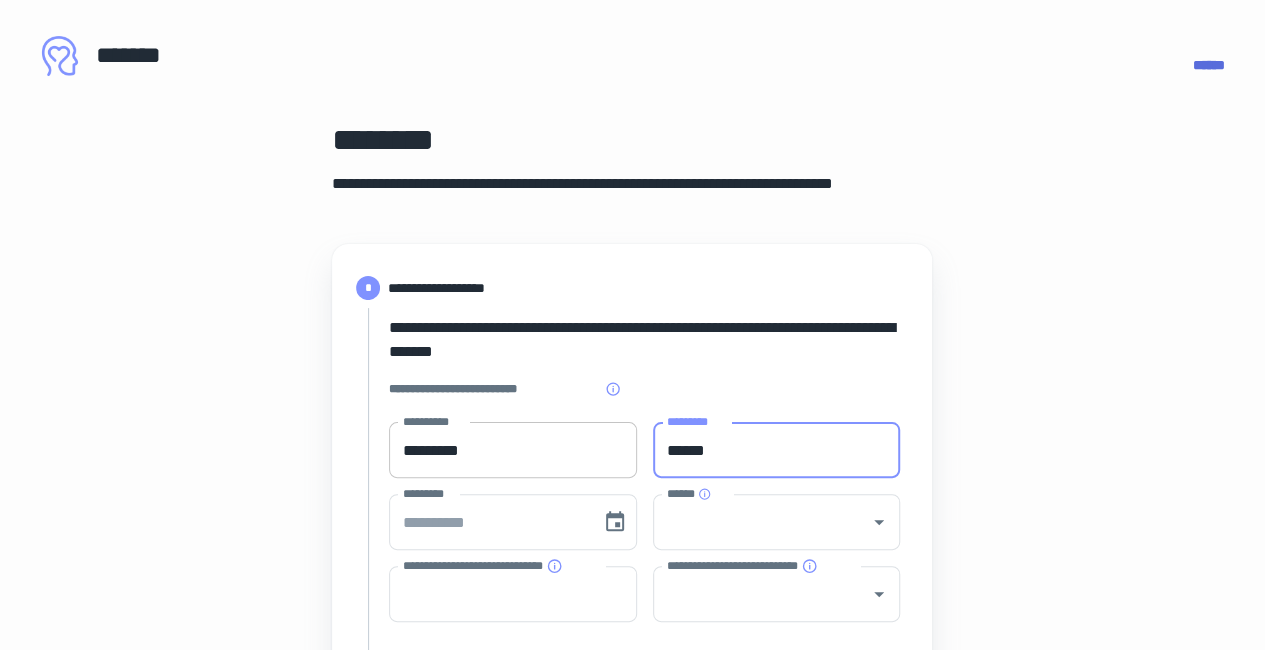 type on "******" 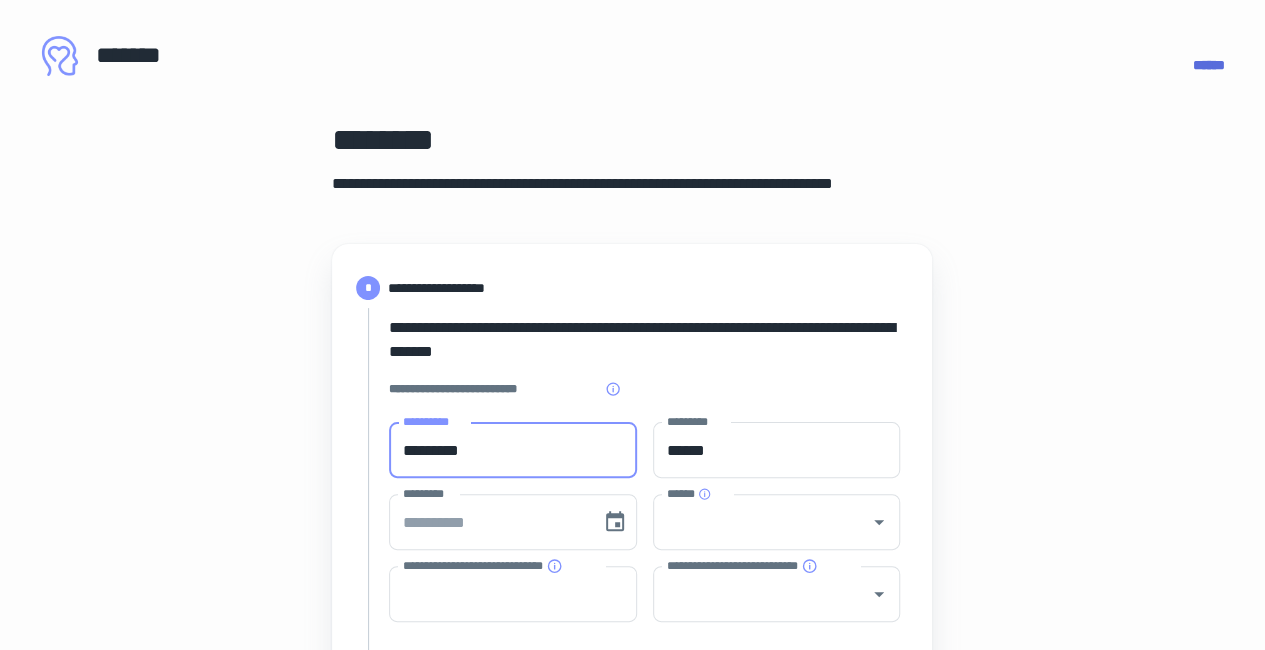 click on "*********" at bounding box center [513, 450] 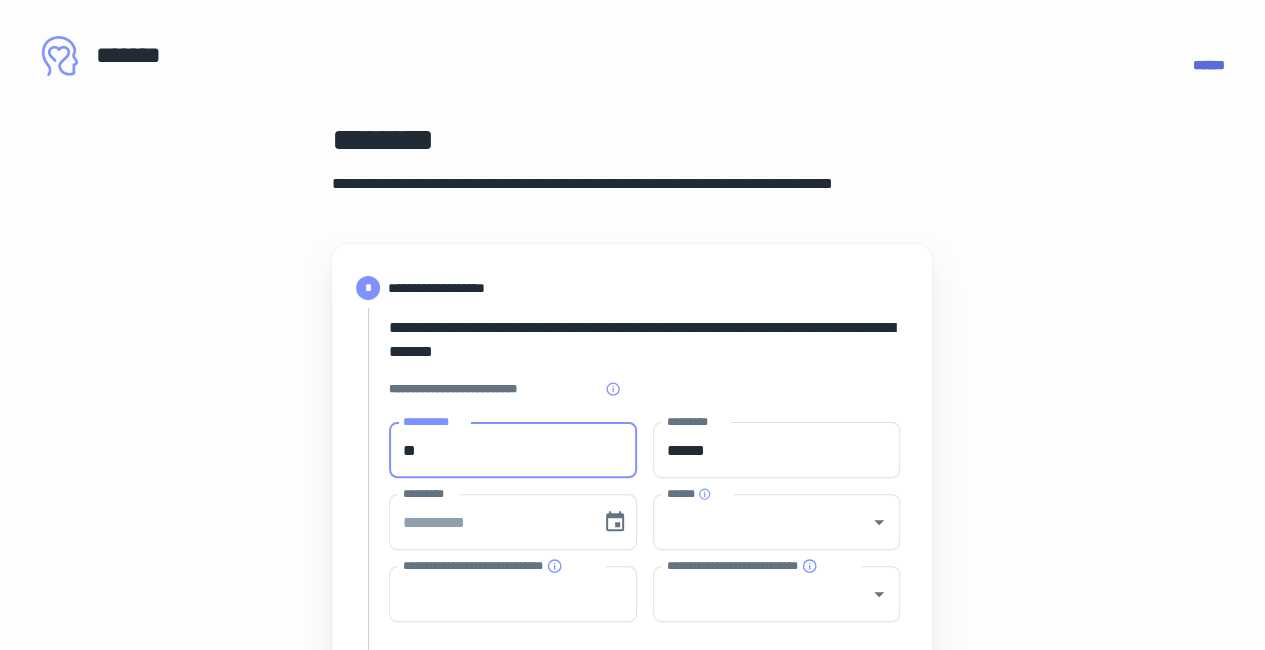 type on "*" 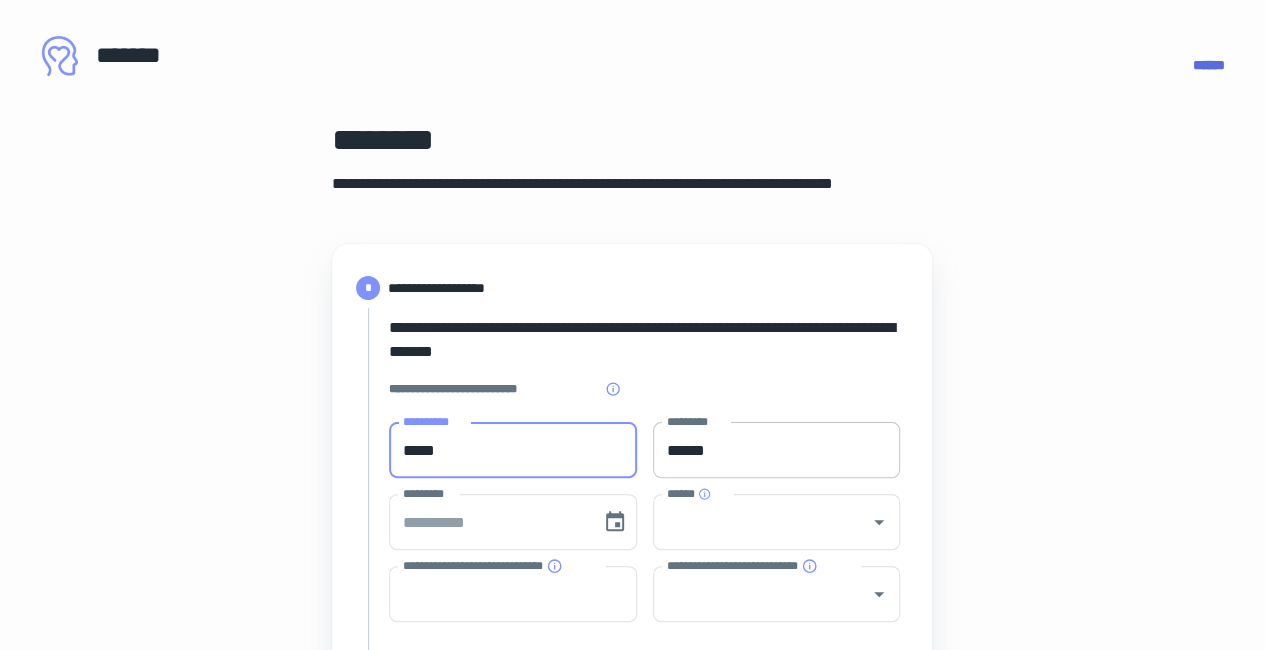 type on "*****" 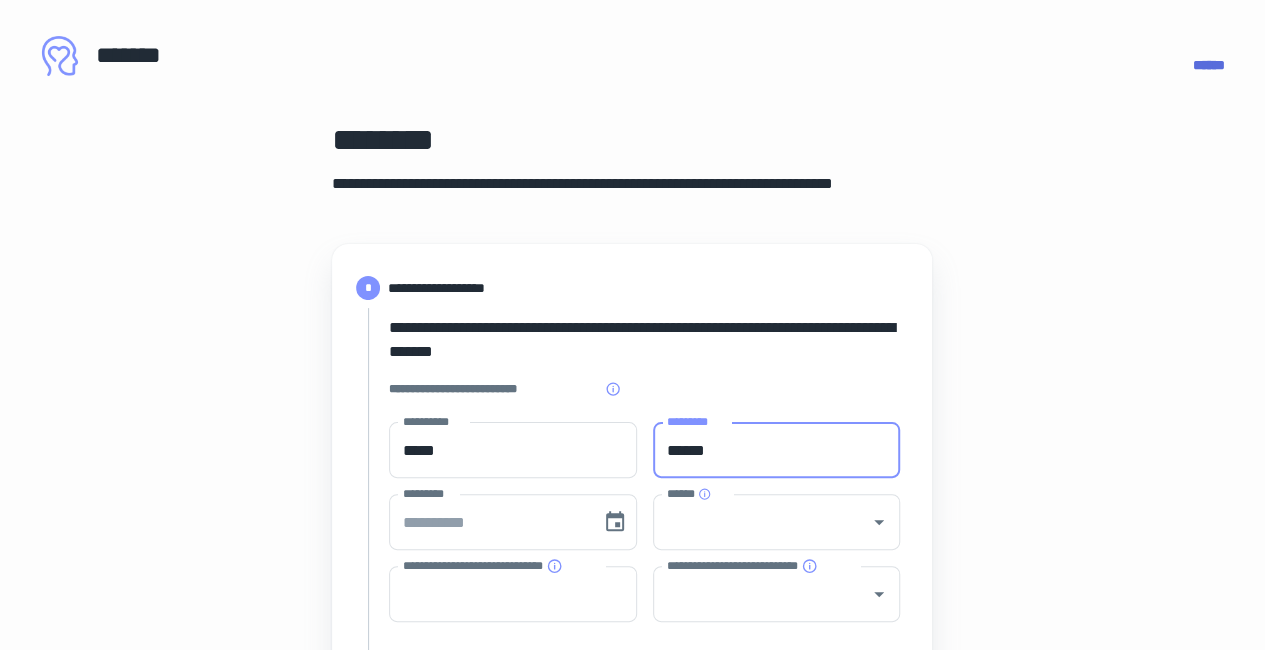 click on "******" at bounding box center (777, 450) 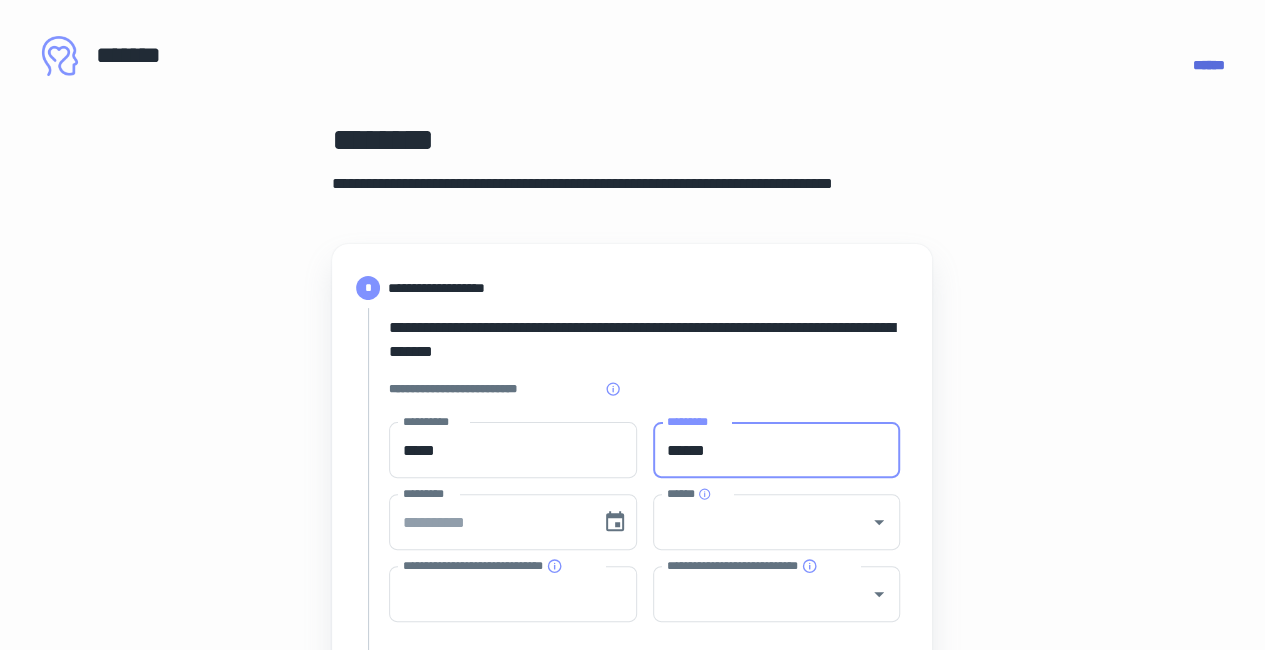 type on "******" 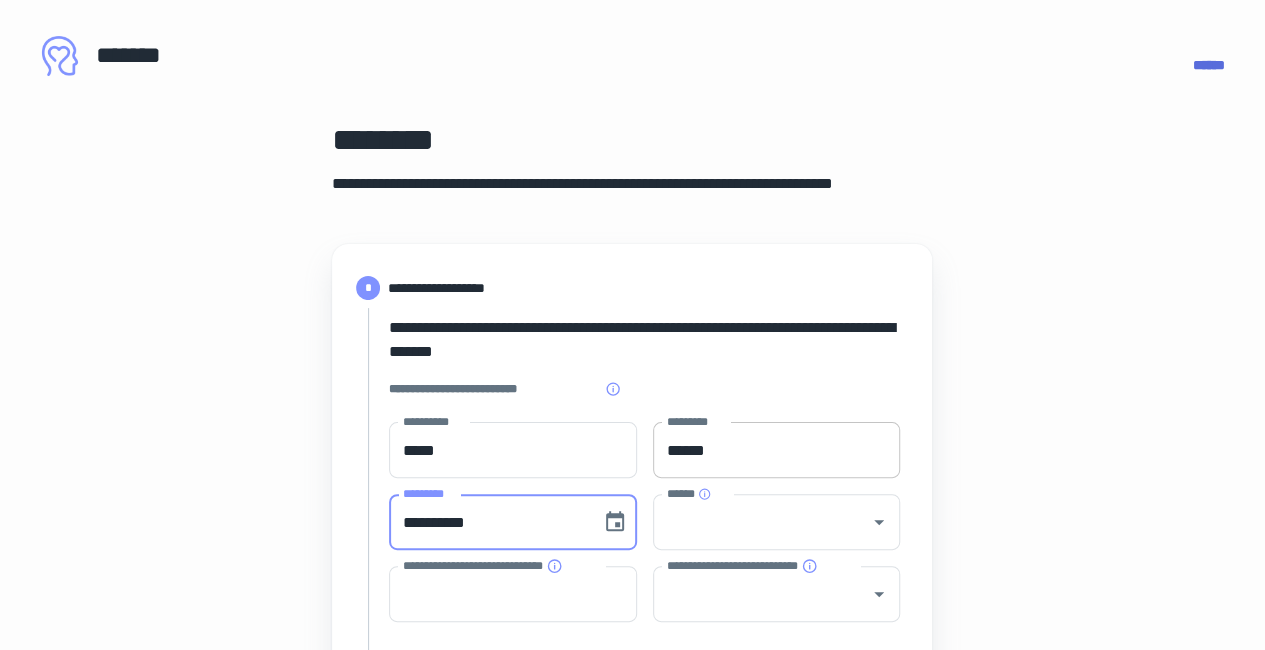 type on "**********" 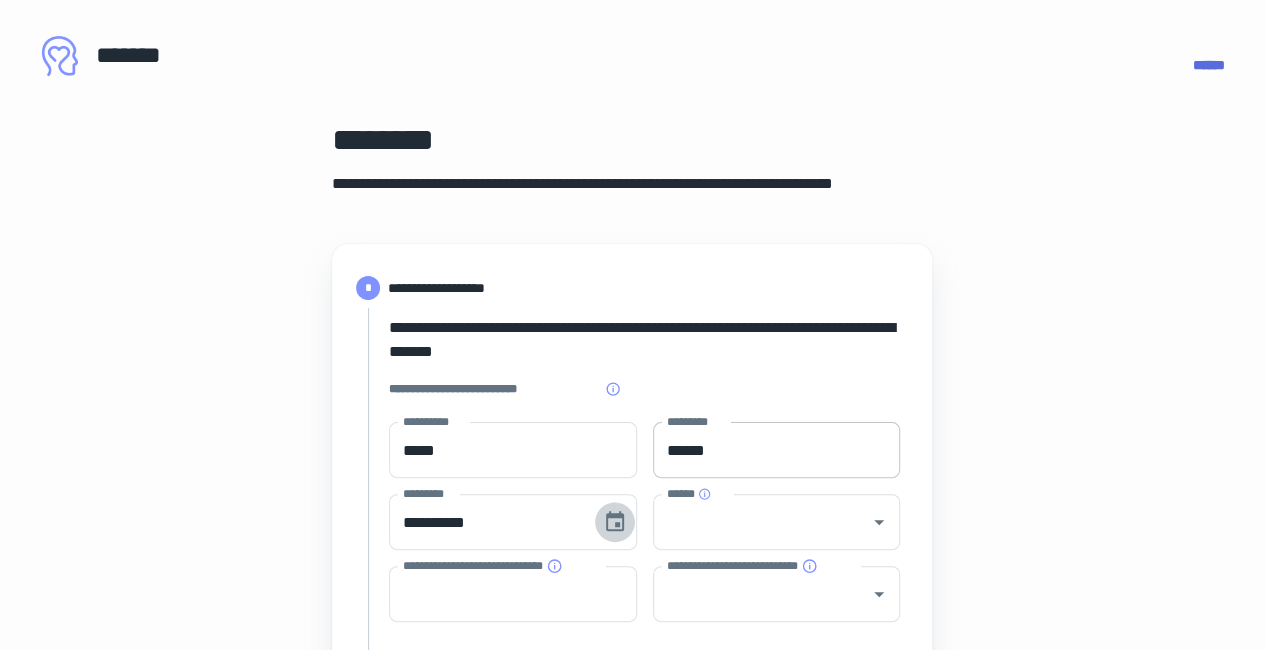 type 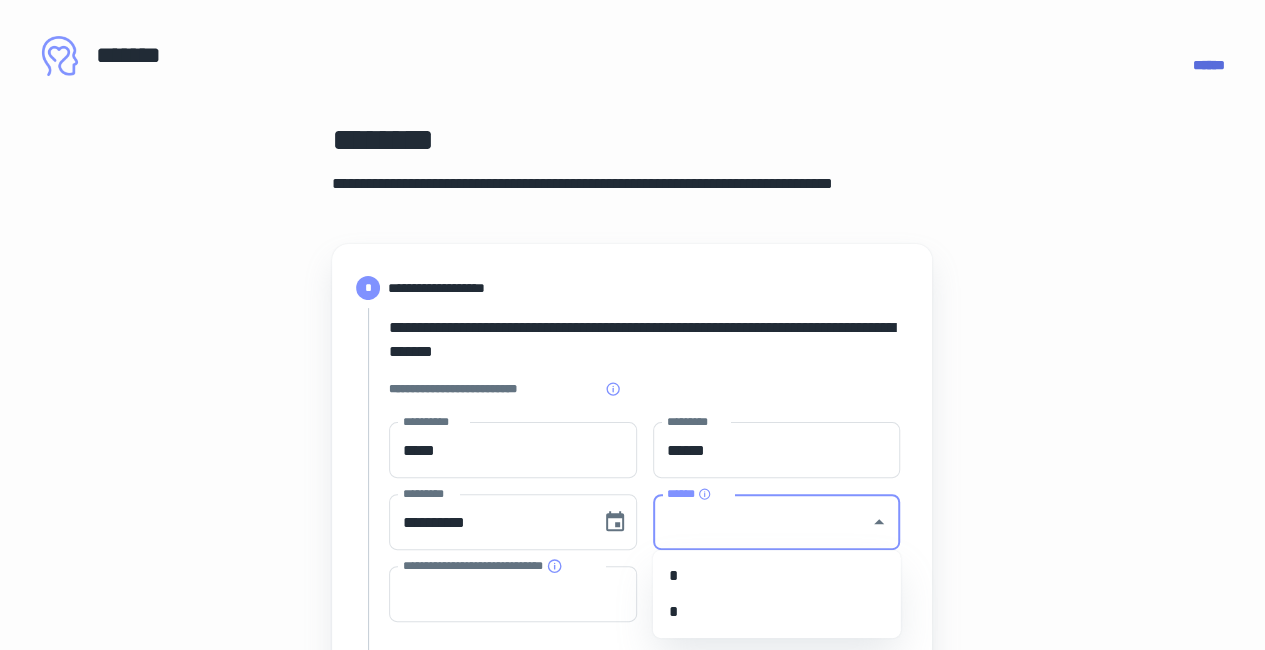 click on "******" at bounding box center [762, 522] 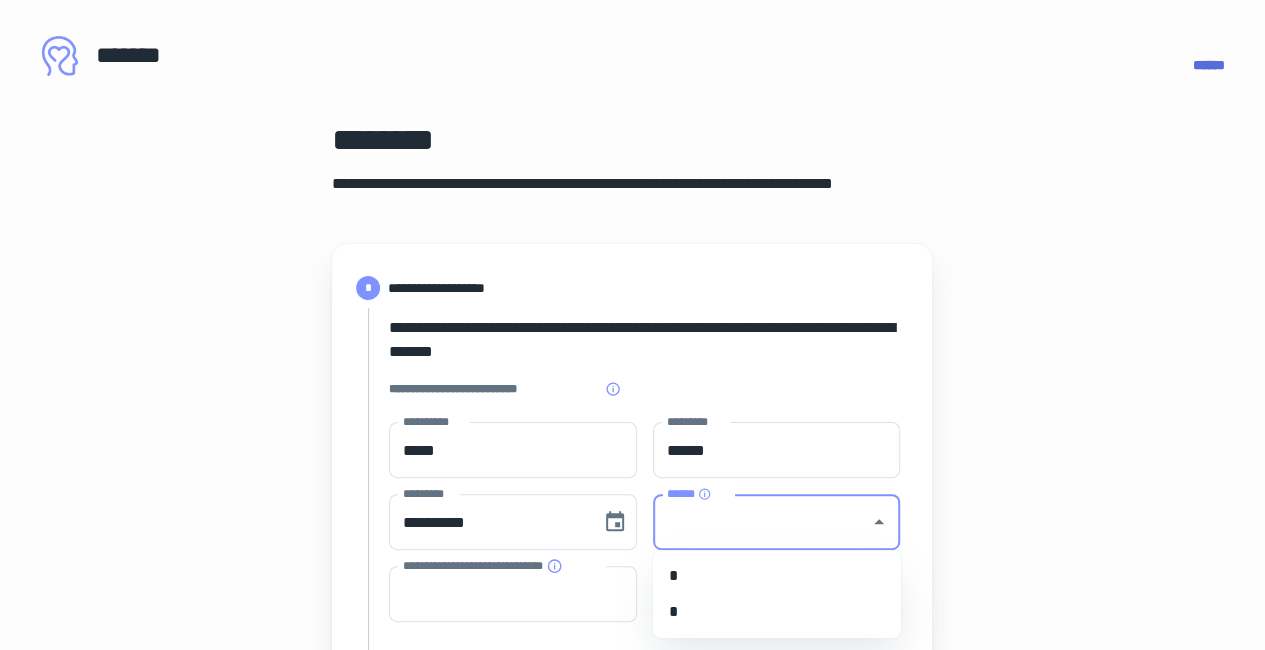 click on "*" at bounding box center [777, 612] 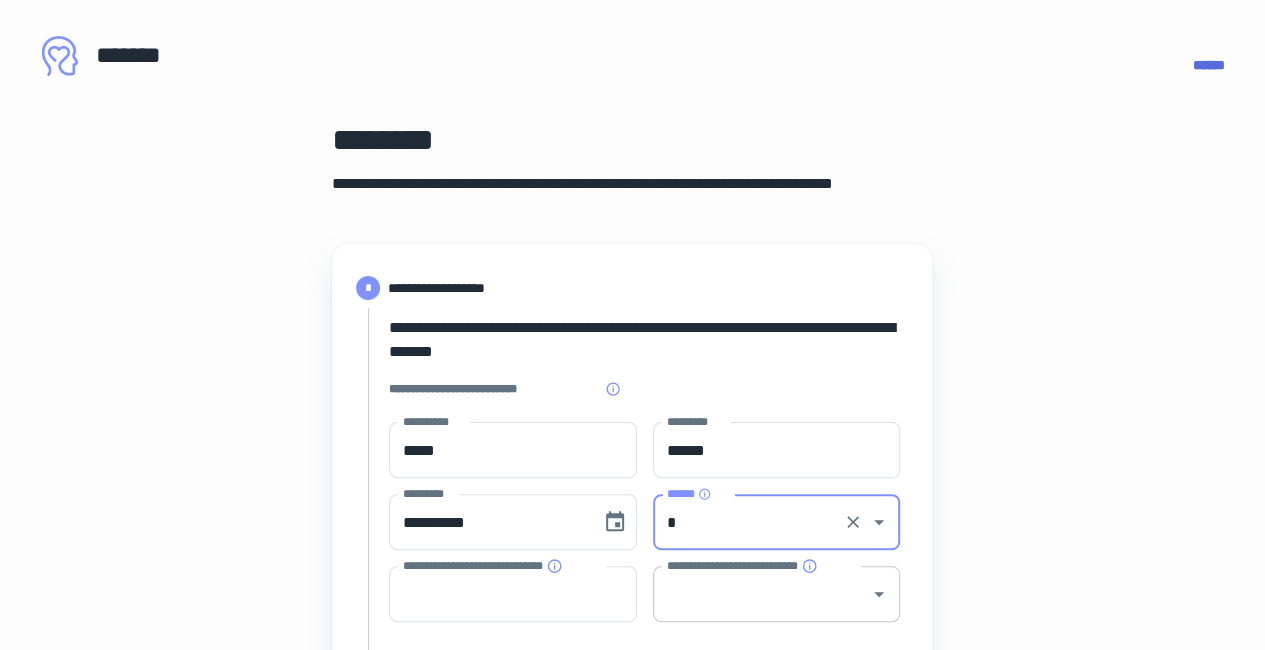 click on "**********" at bounding box center (762, 594) 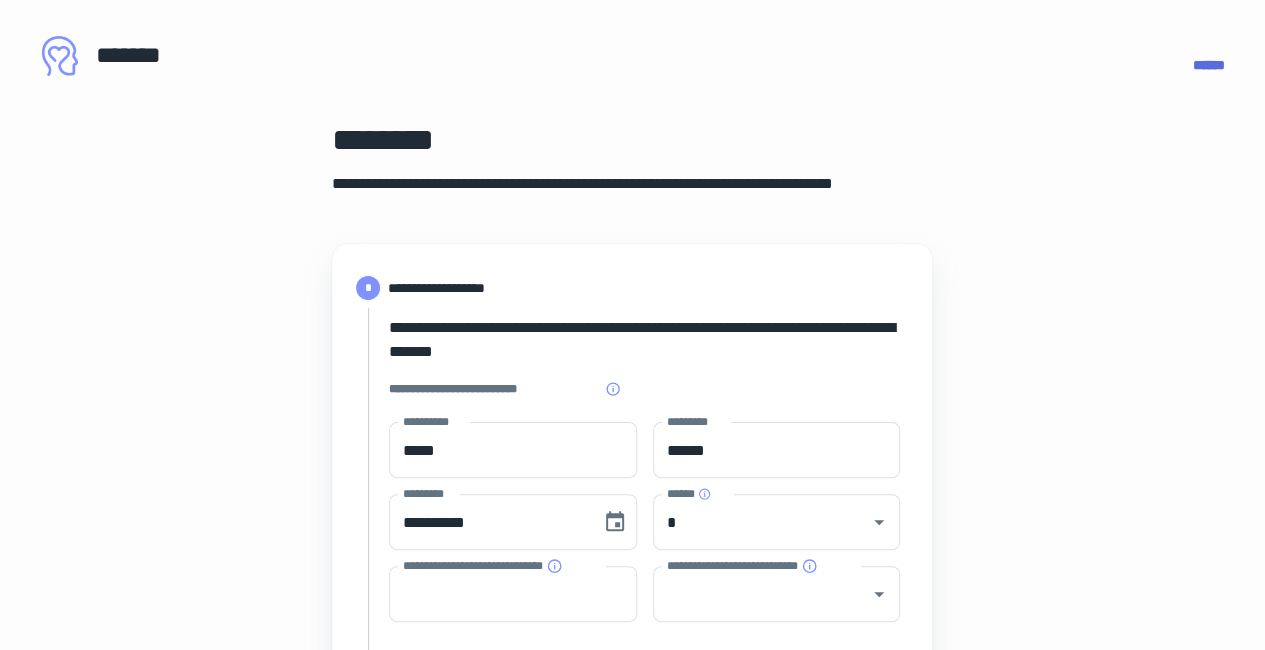 click on "**********" at bounding box center (632, 890) 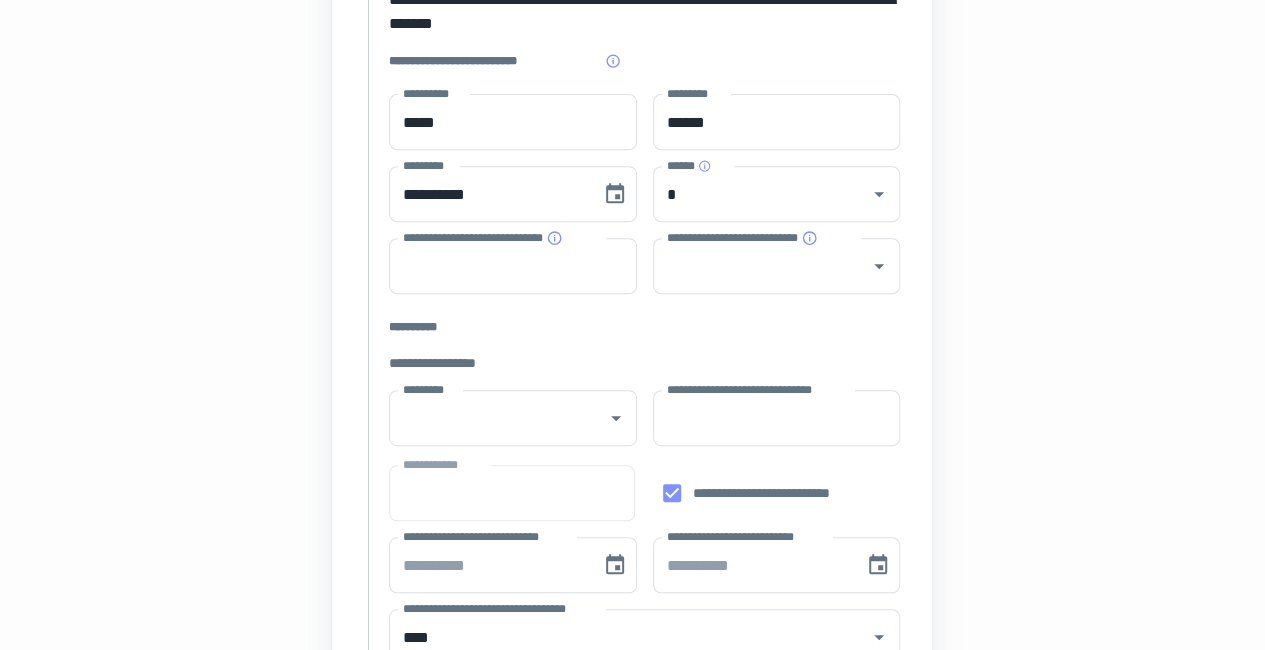 scroll, scrollTop: 329, scrollLeft: 0, axis: vertical 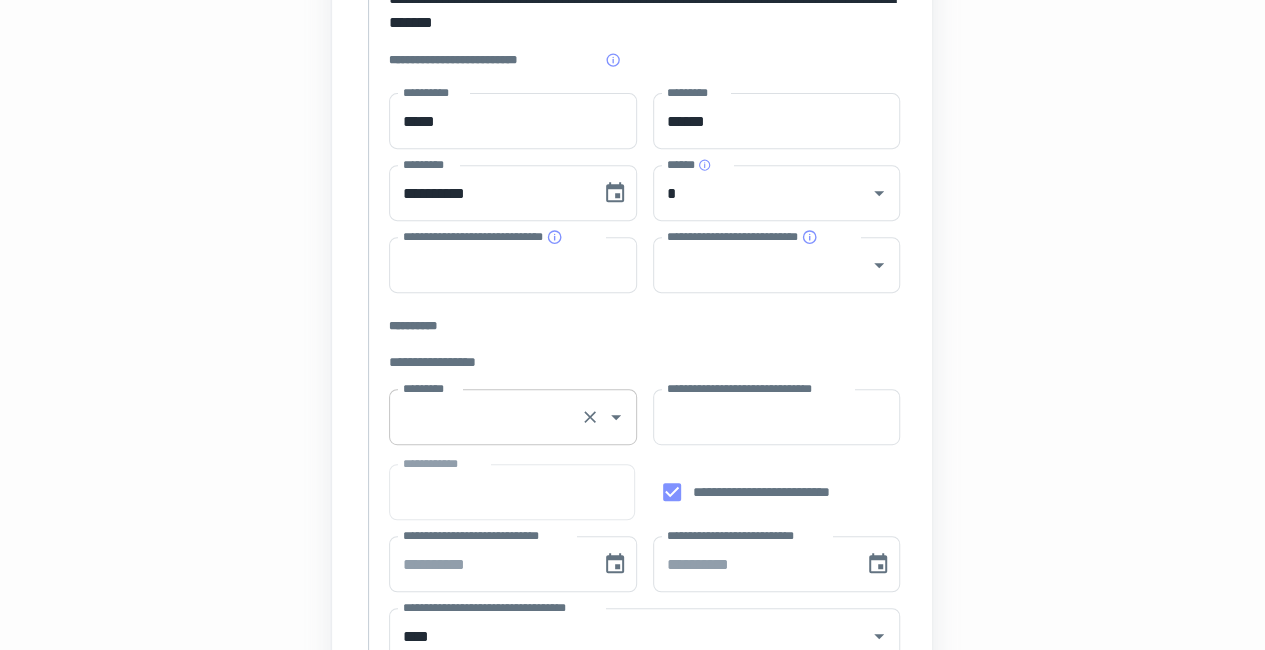 click on "*********" at bounding box center (485, 417) 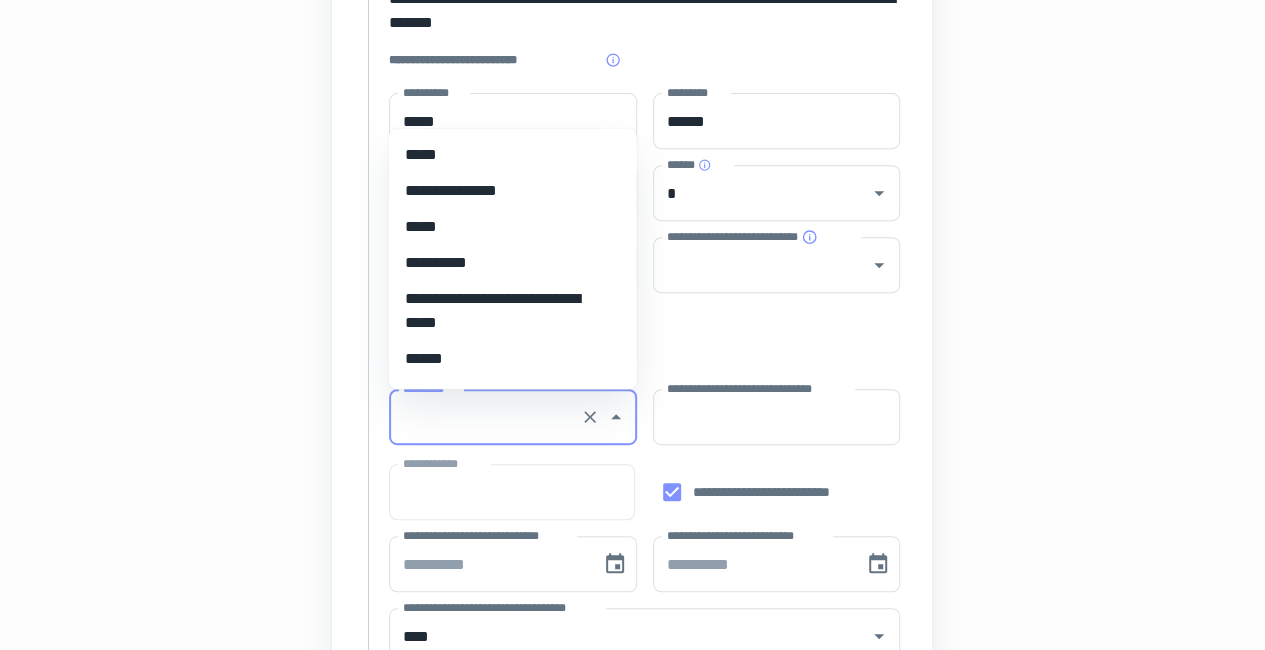 scroll, scrollTop: 12318, scrollLeft: 0, axis: vertical 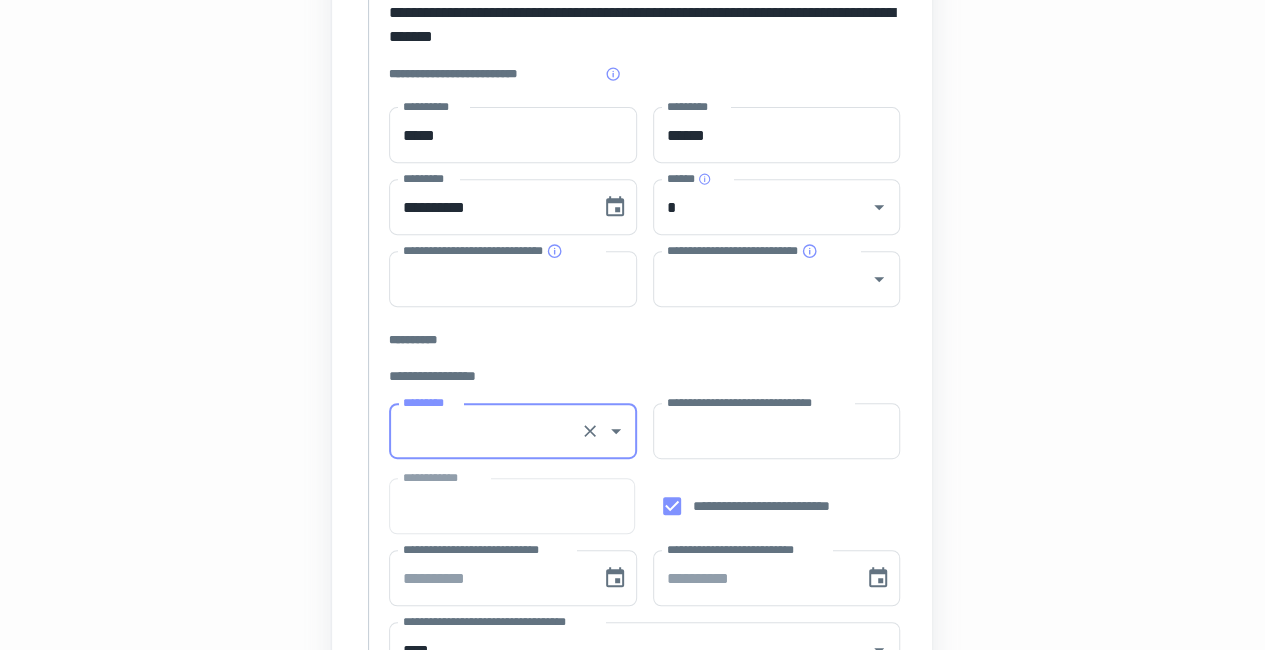 click on "*********" at bounding box center (485, 431) 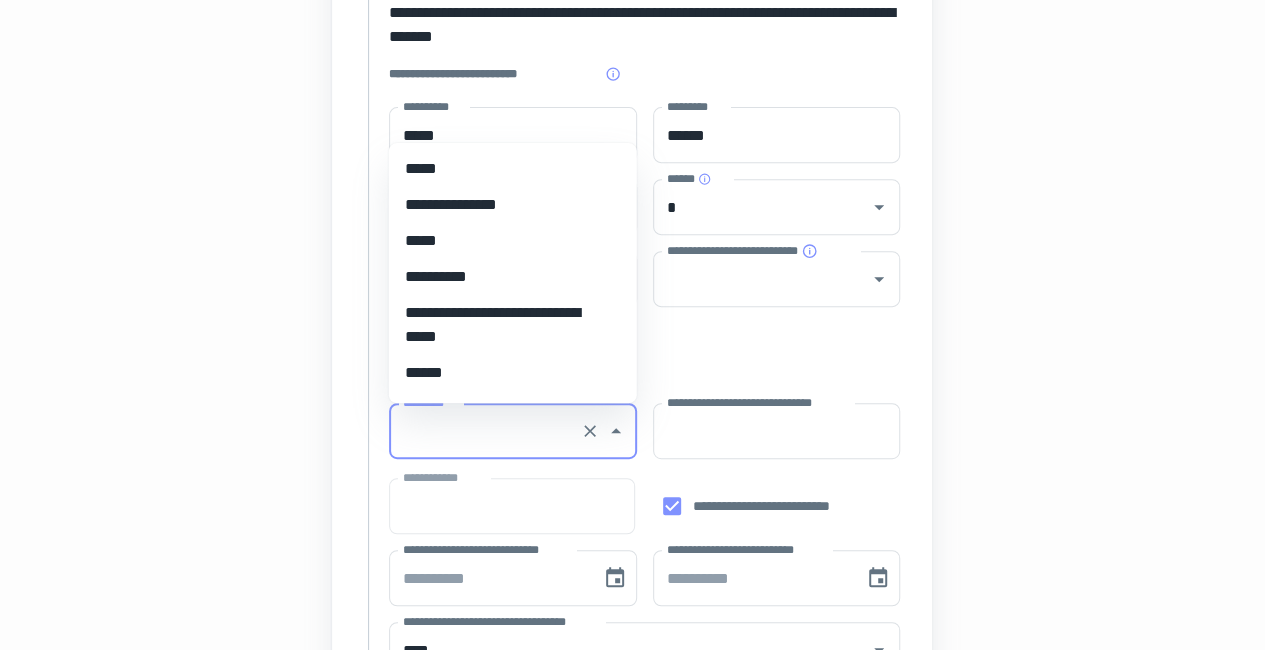 scroll, scrollTop: 12318, scrollLeft: 0, axis: vertical 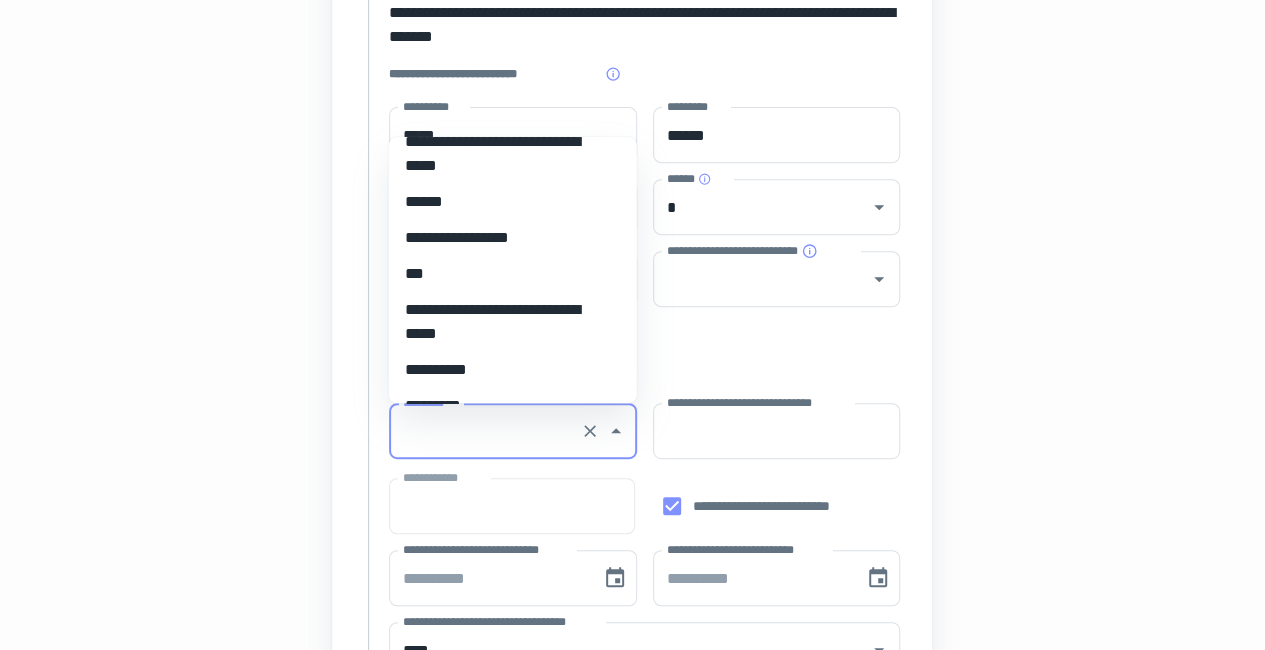 click on "**********" at bounding box center [505, 238] 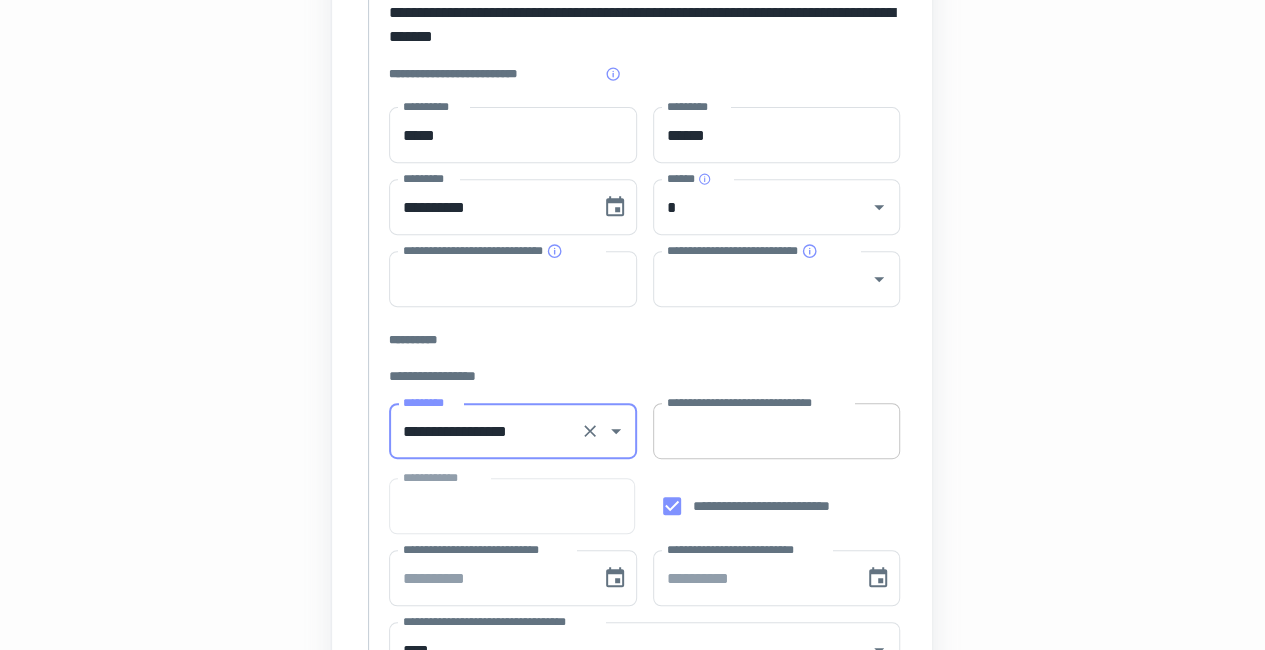 click on "**********" at bounding box center [777, 431] 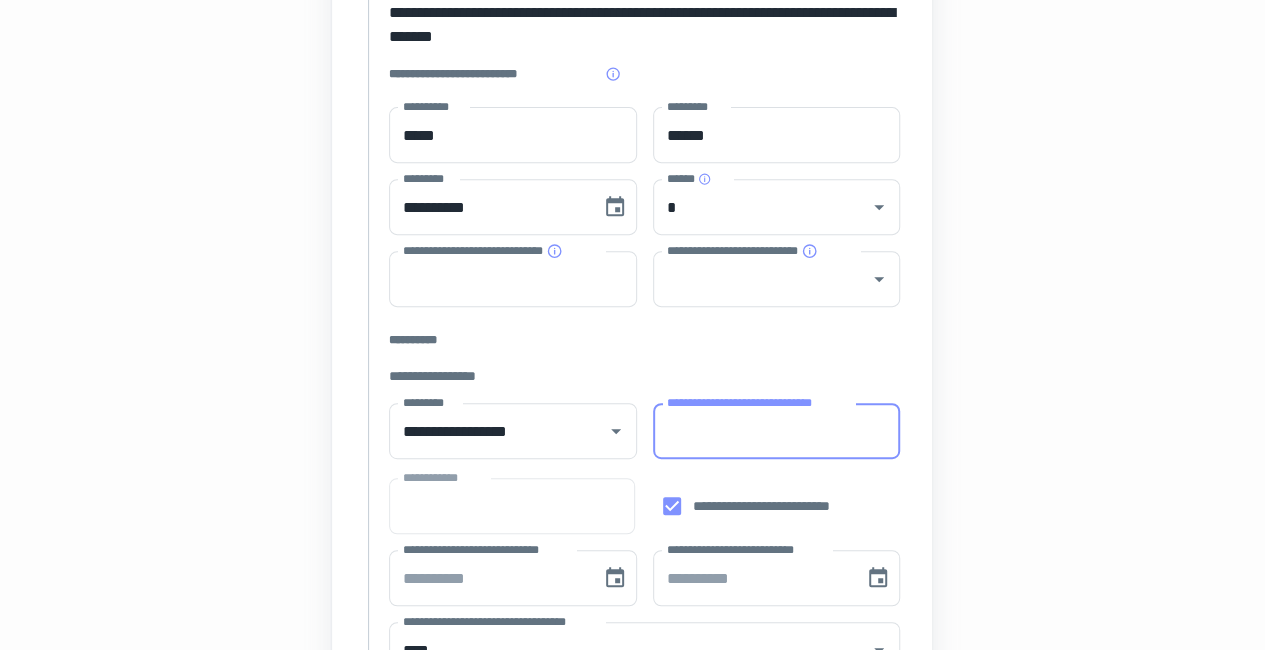 click on "**********" at bounding box center [777, 431] 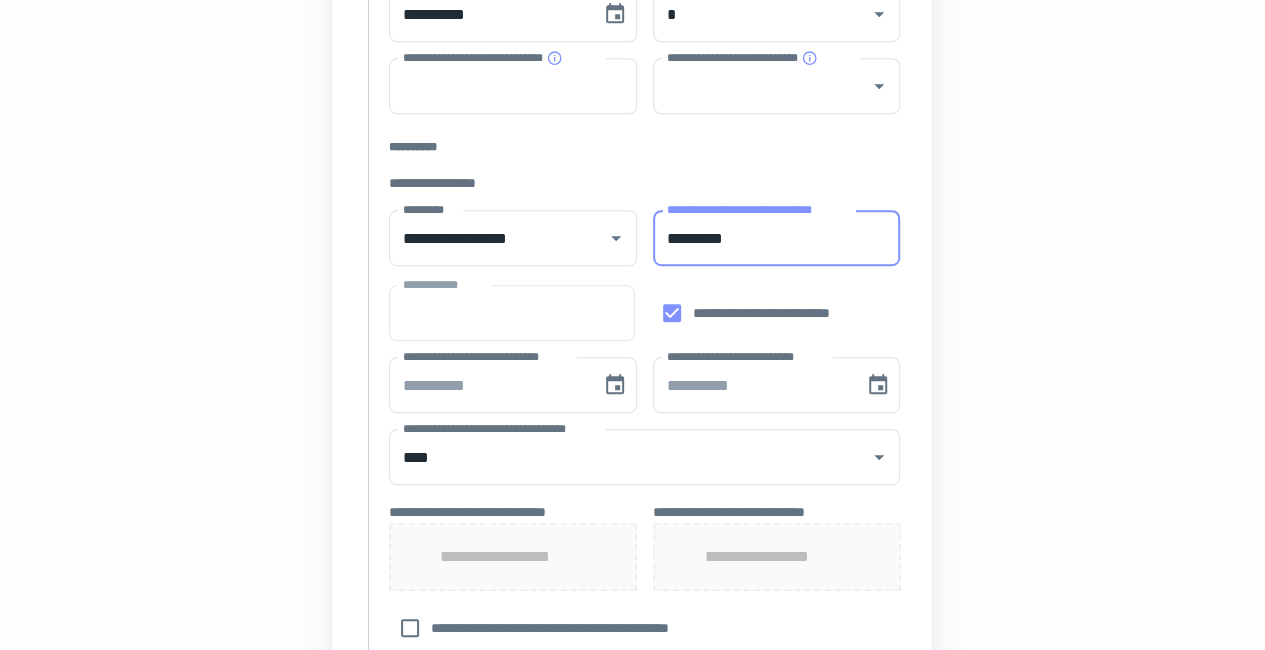 scroll, scrollTop: 509, scrollLeft: 0, axis: vertical 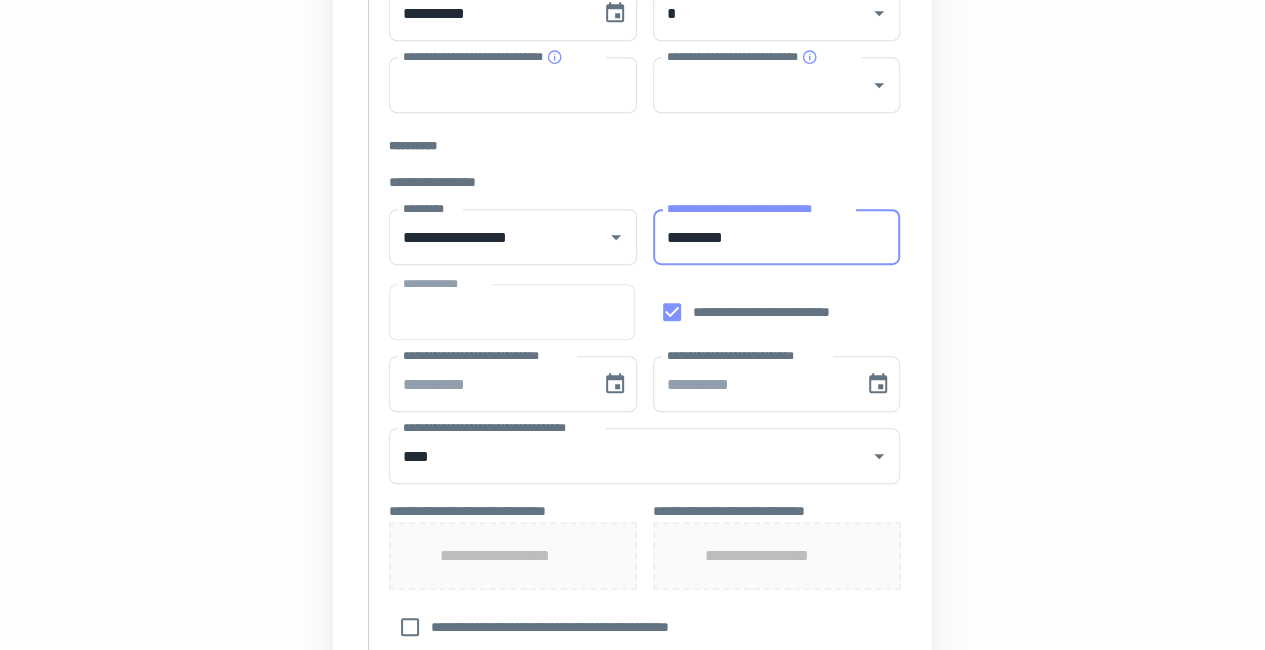 type on "*********" 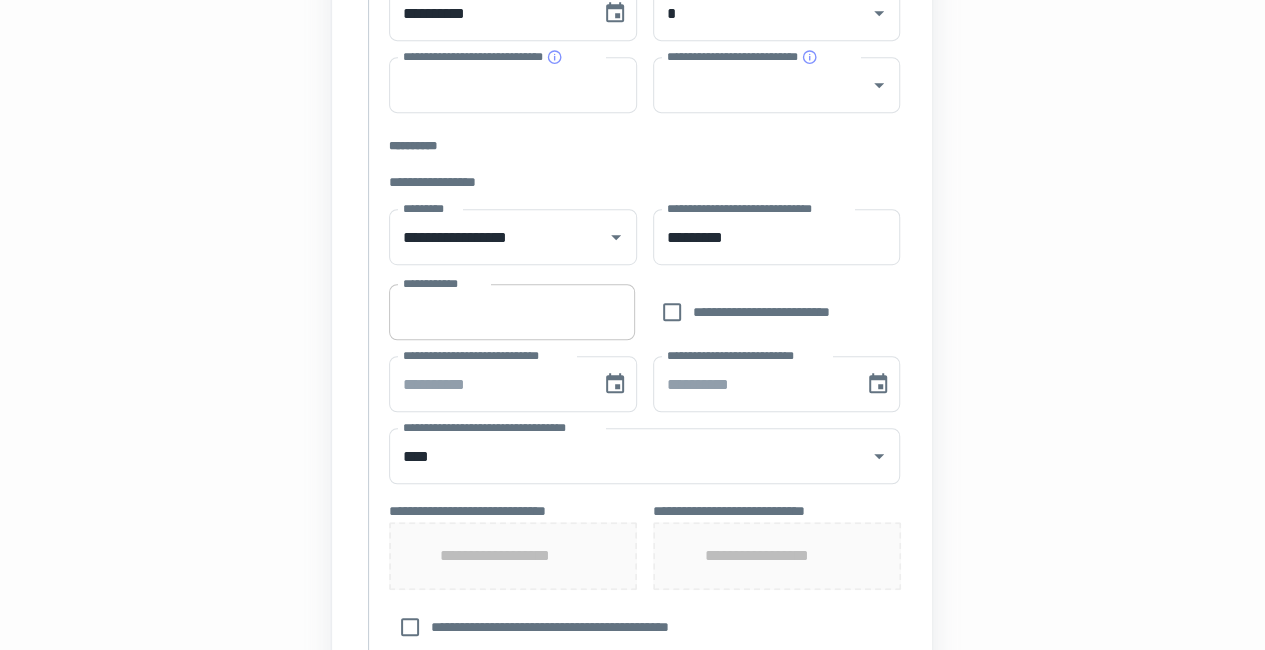 click on "**********" at bounding box center (511, 312) 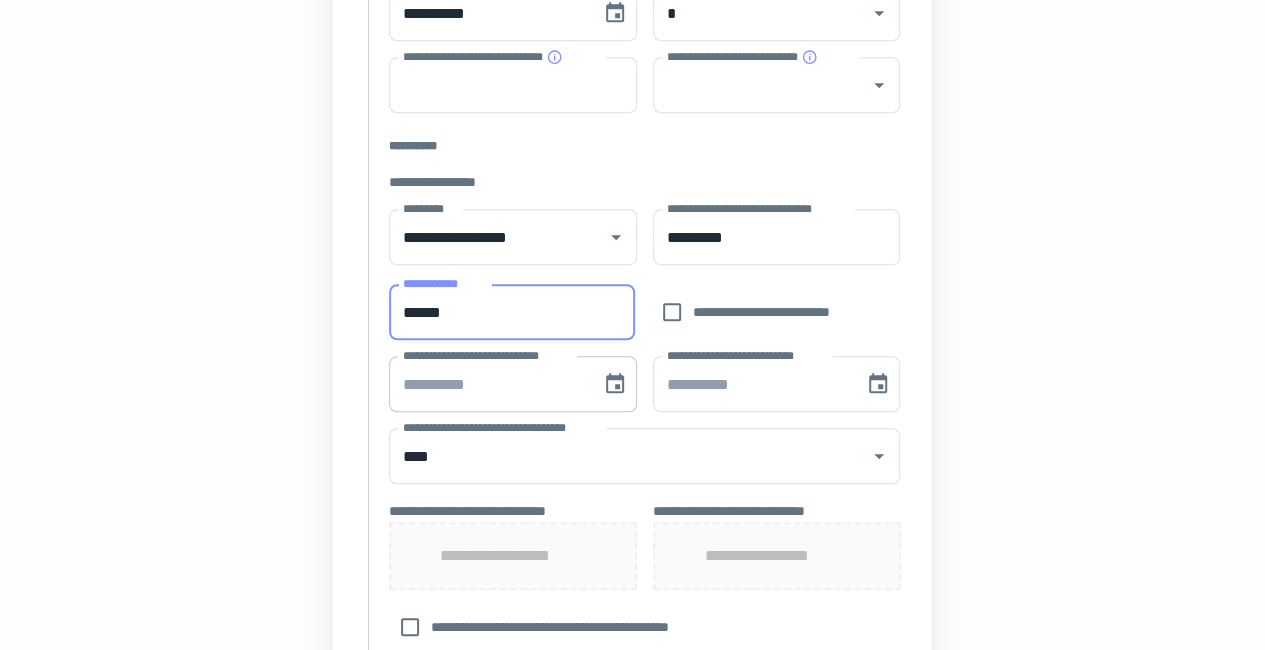 type on "******" 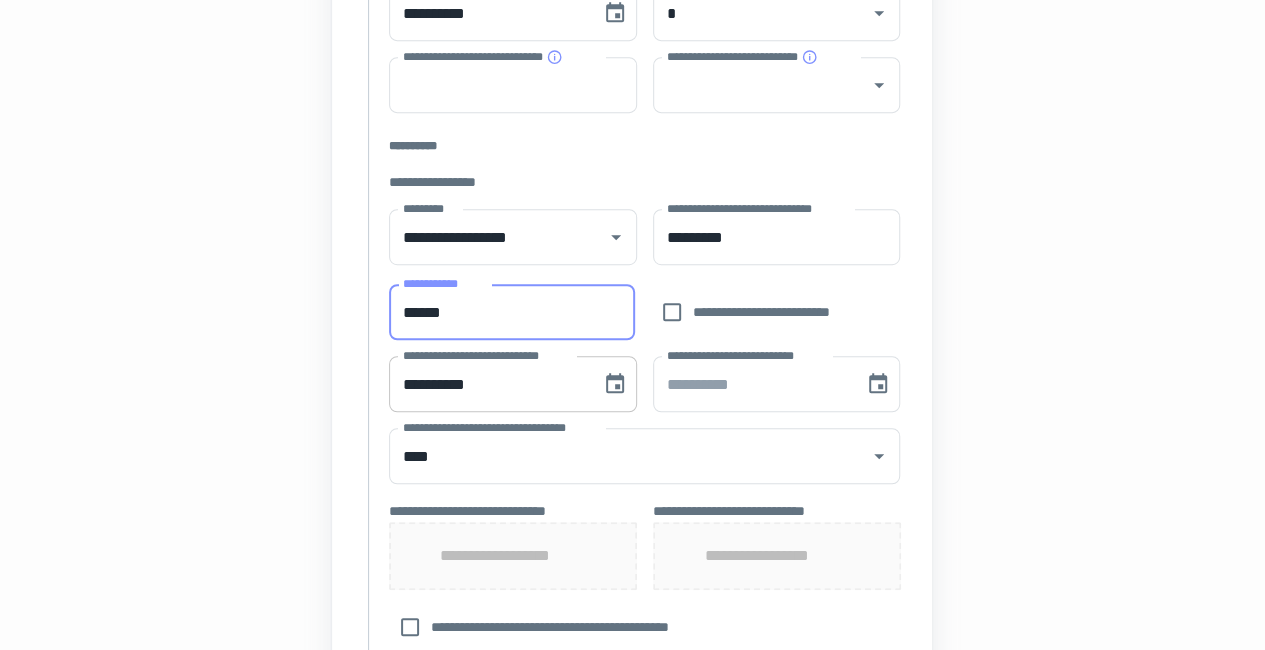 click on "**********" at bounding box center (488, 384) 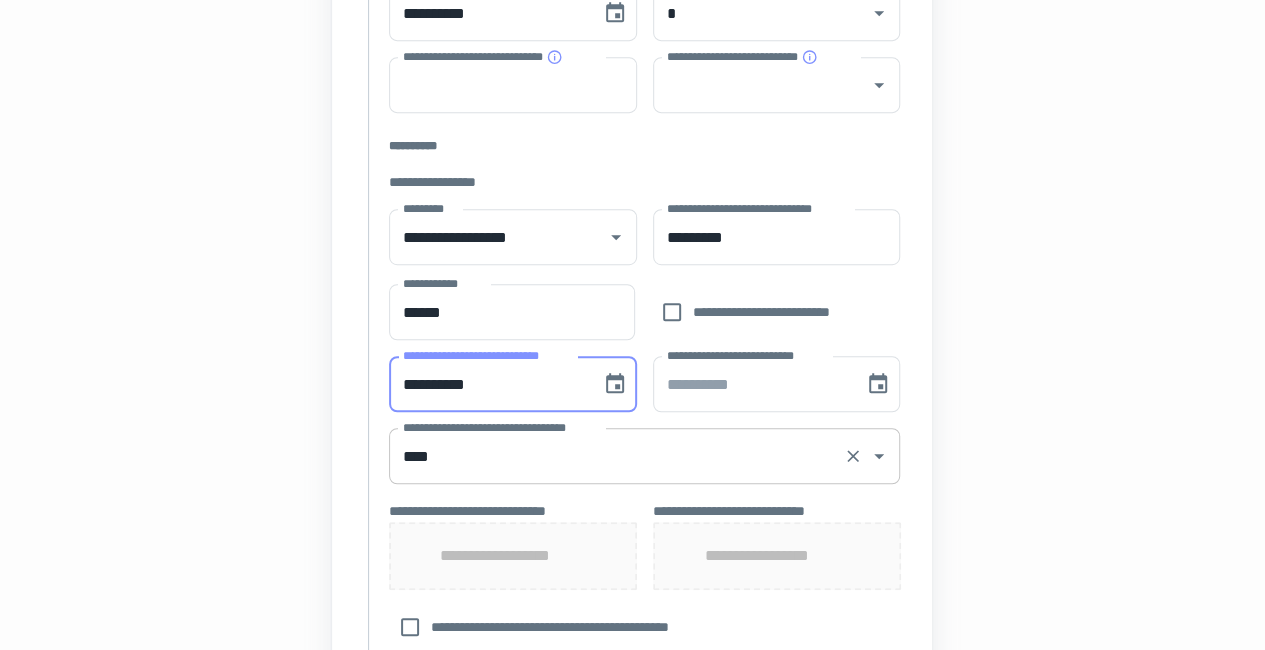 type 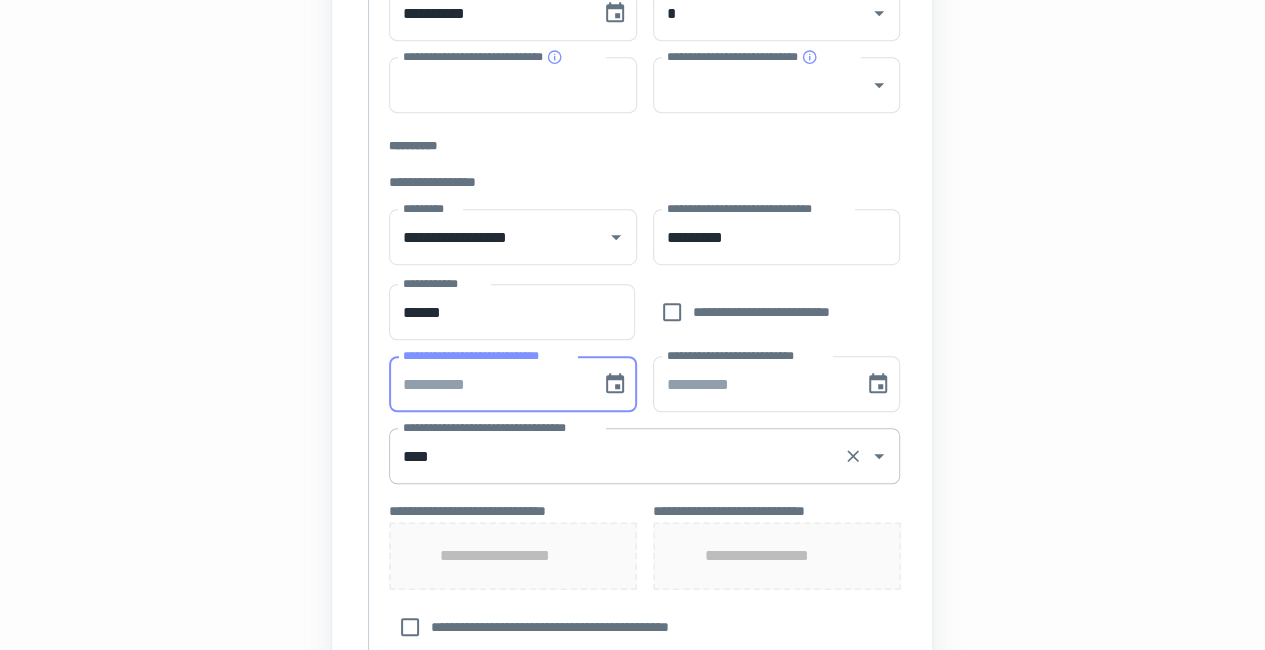 click on "****" at bounding box center (616, 456) 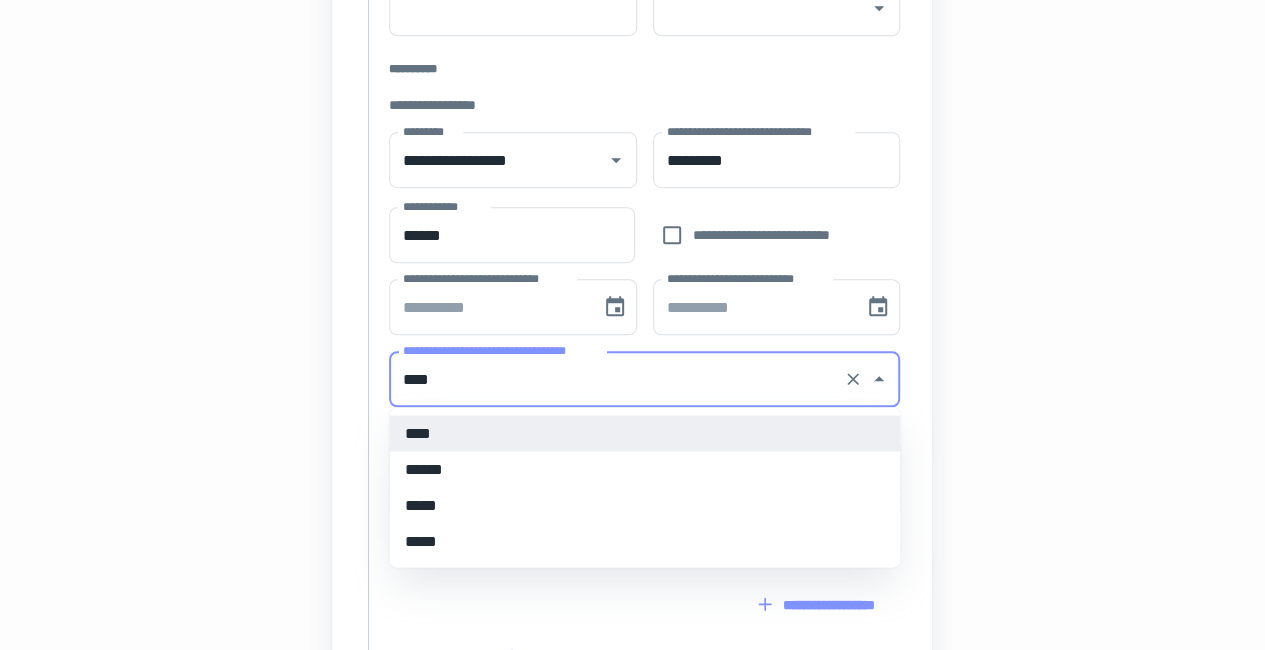 scroll, scrollTop: 587, scrollLeft: 0, axis: vertical 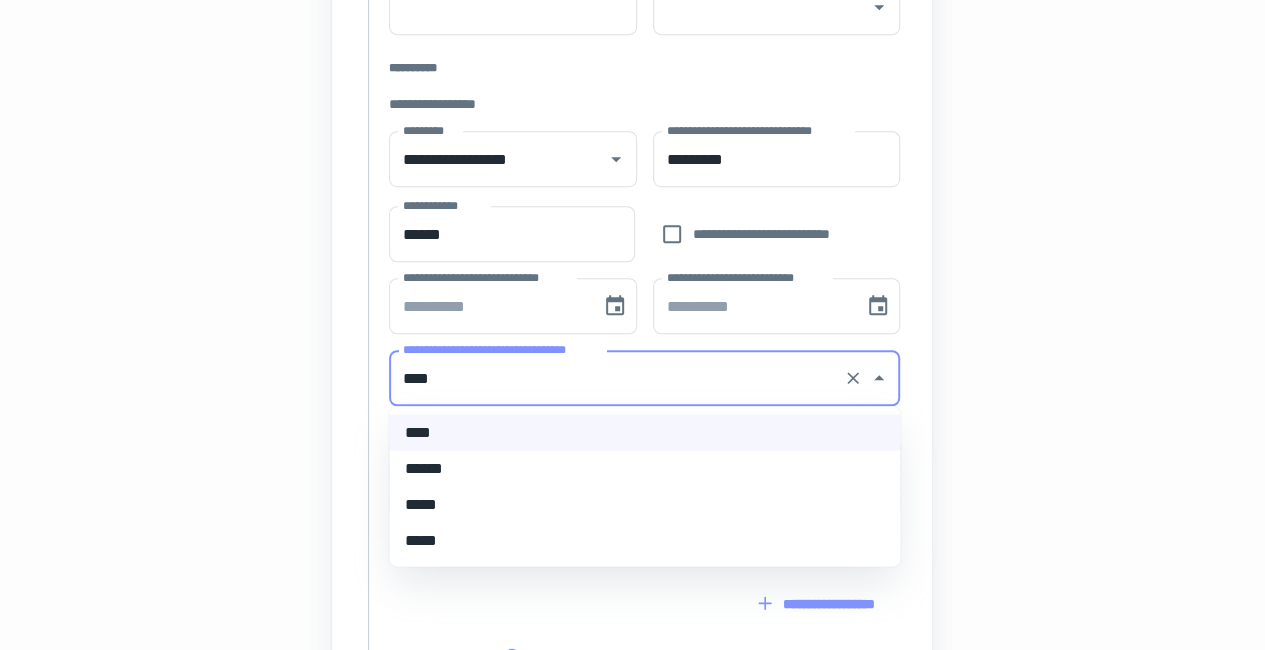 click on "*****" at bounding box center [644, 504] 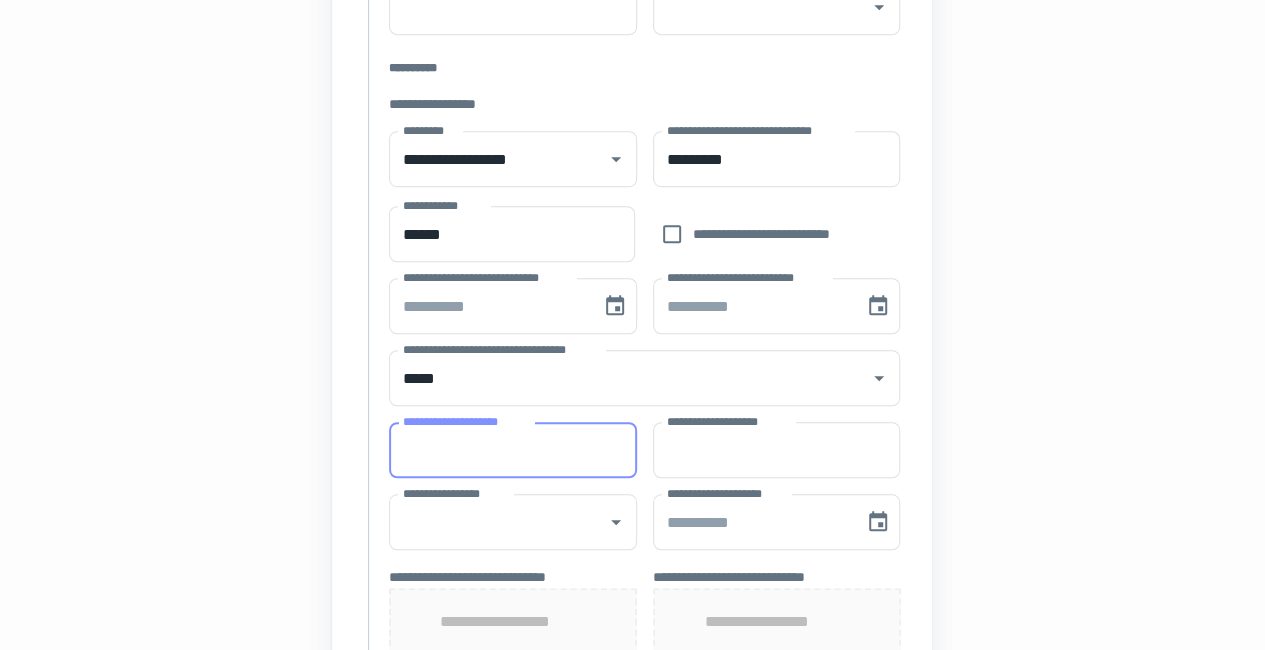 click on "**********" at bounding box center [513, 450] 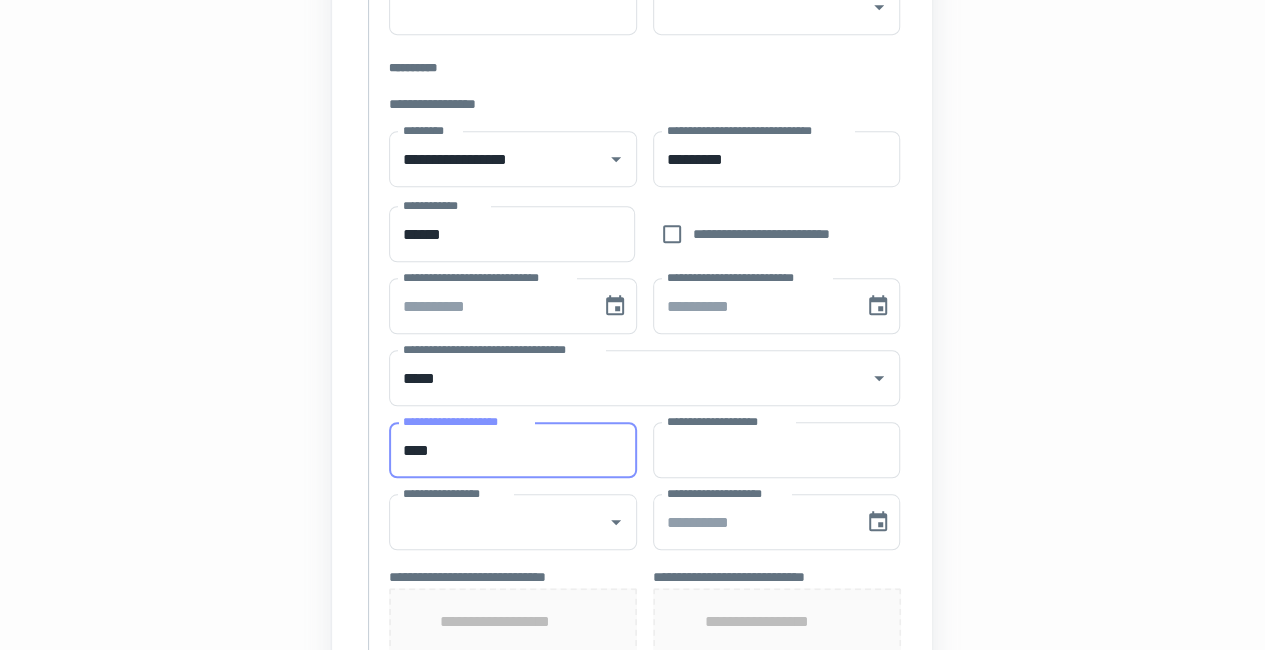 type on "****" 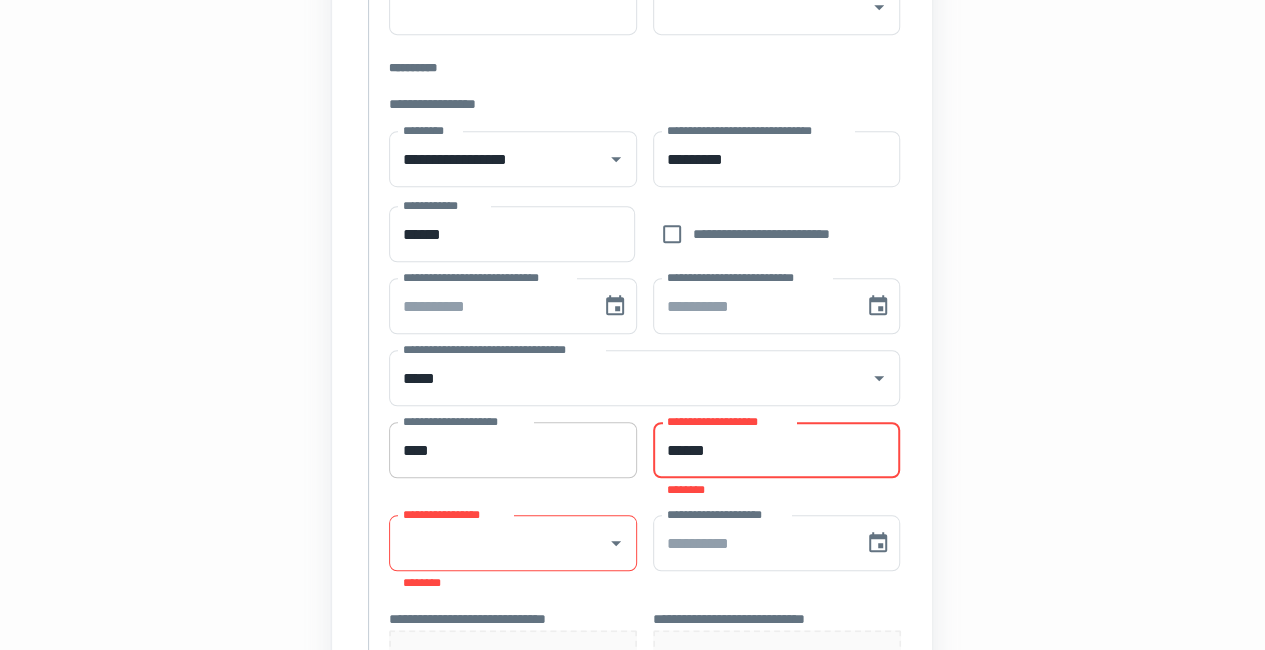 type on "******" 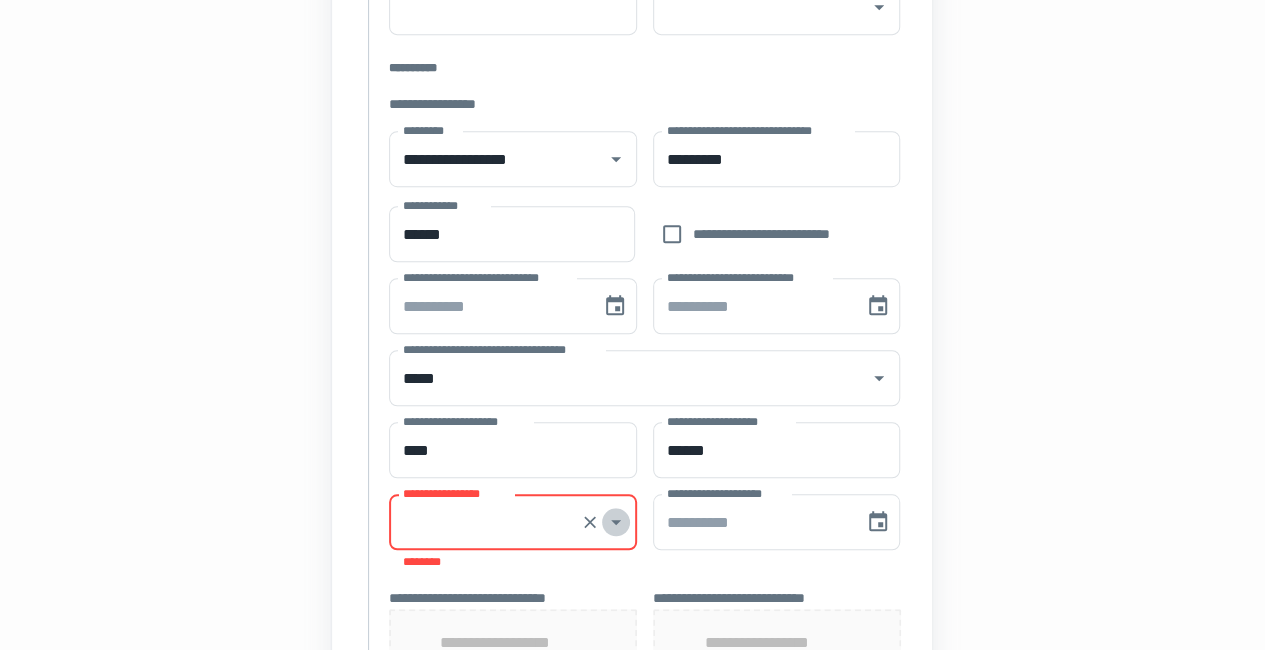 click 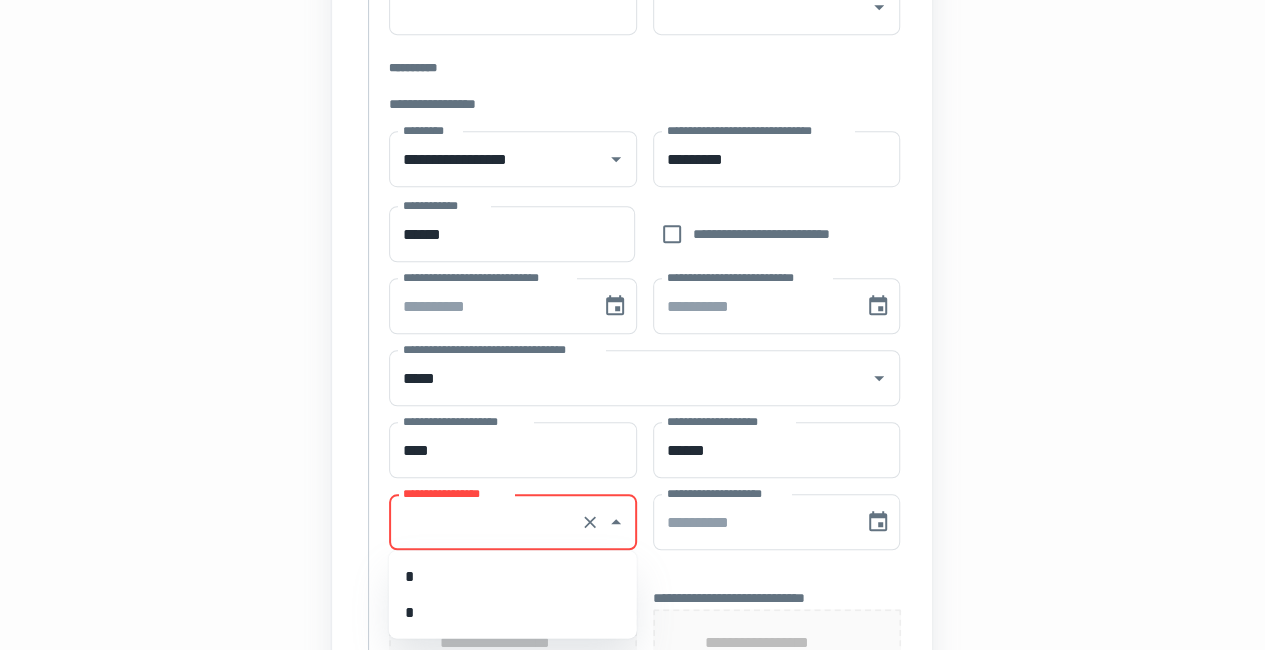 click on "*" at bounding box center (513, 576) 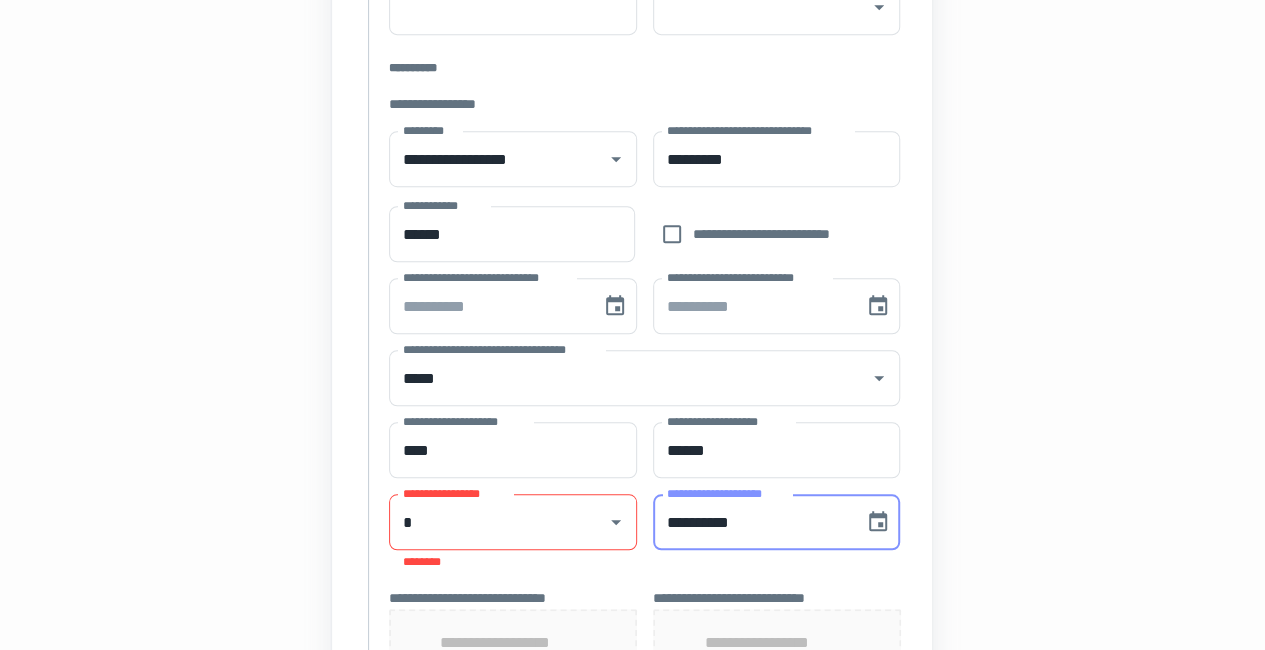 click on "**********" at bounding box center (751, 522) 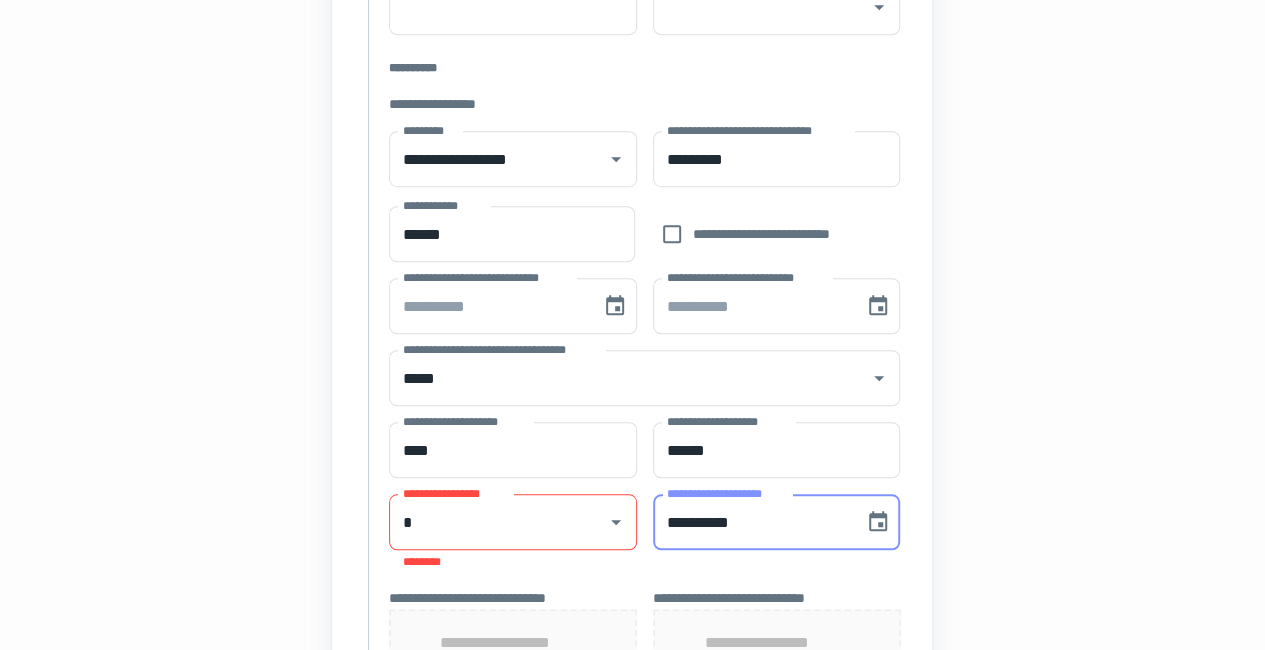 click on "**********" at bounding box center [751, 522] 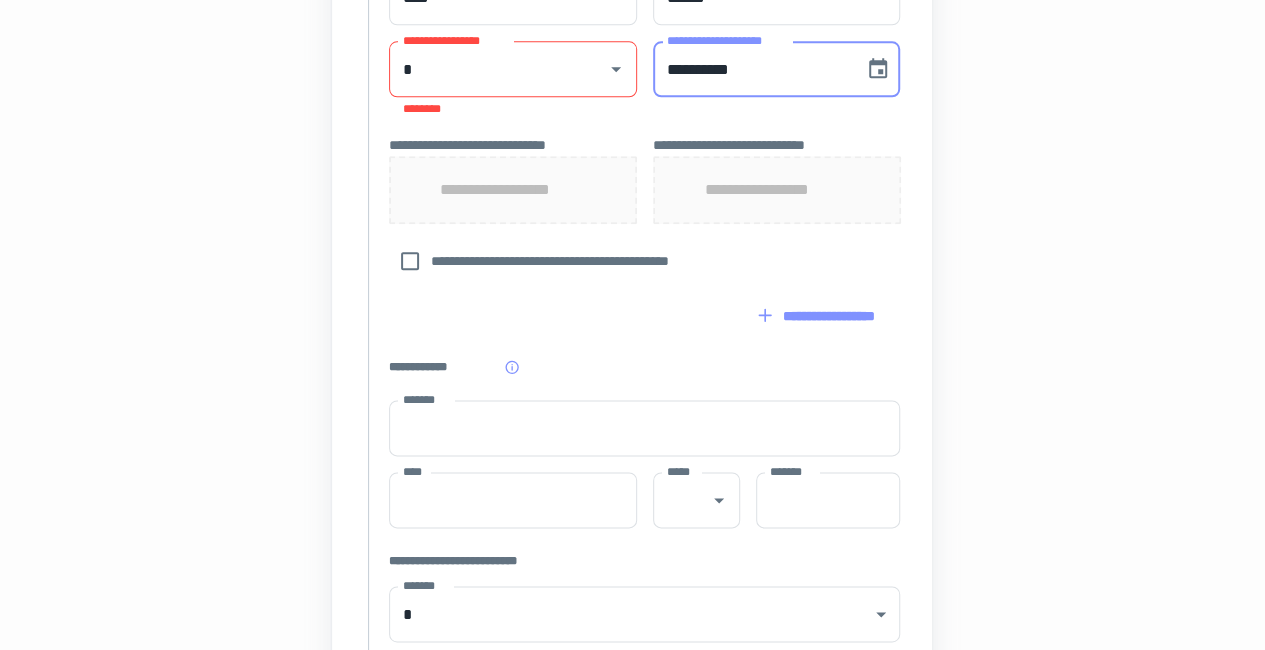 scroll, scrollTop: 1044, scrollLeft: 0, axis: vertical 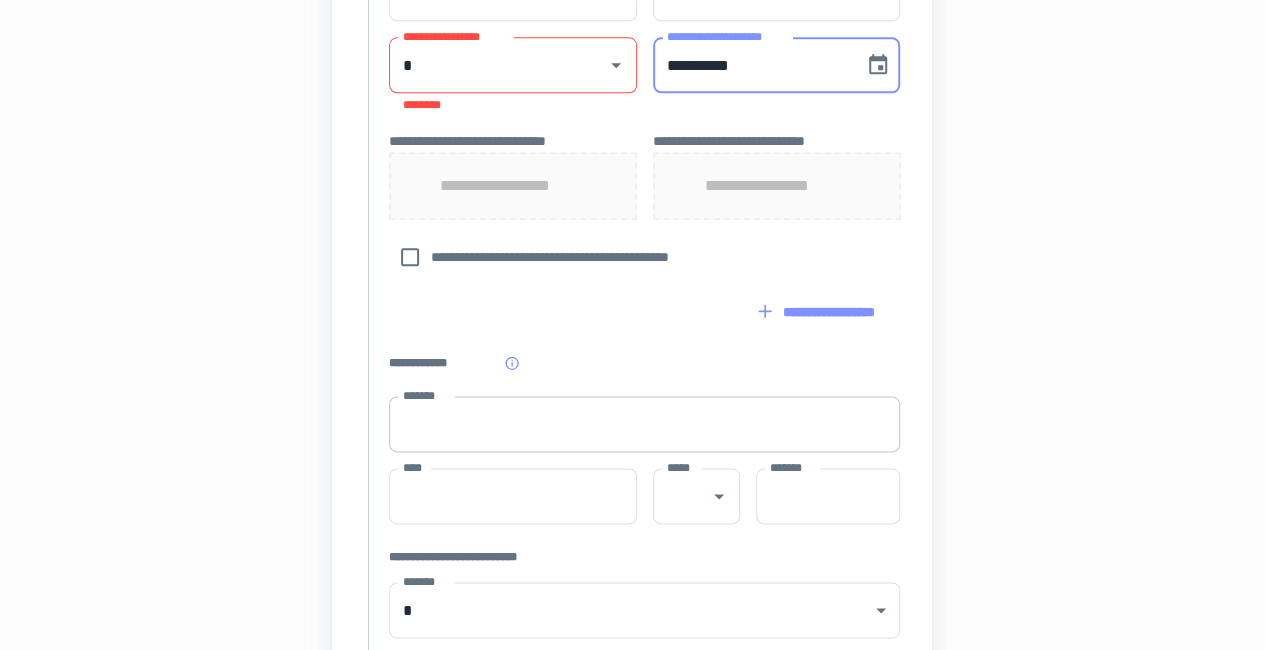 type on "**********" 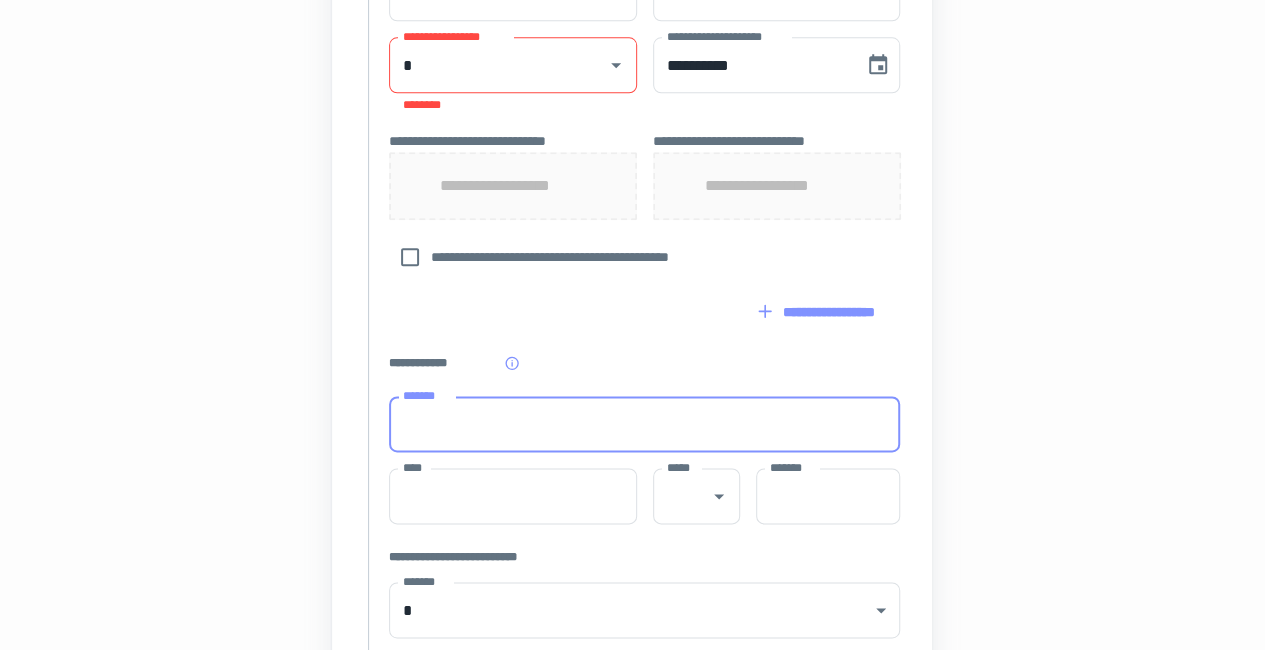 click on "*******" at bounding box center [644, 424] 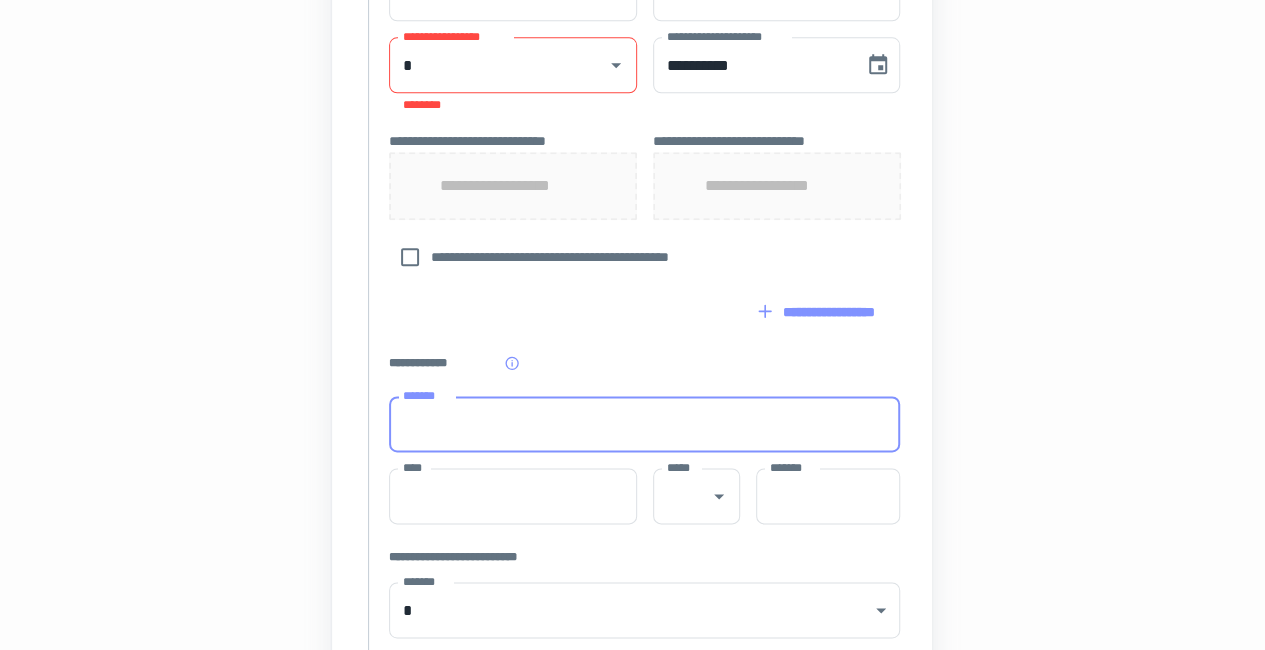 type on "**********" 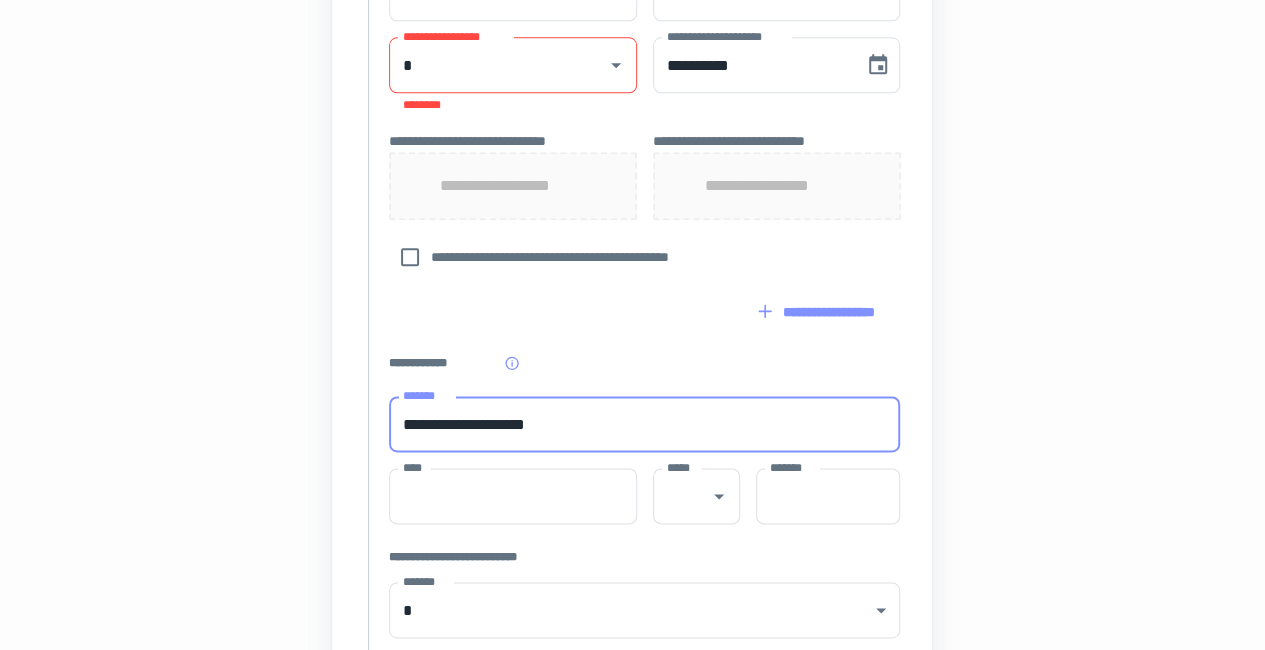 type on "****" 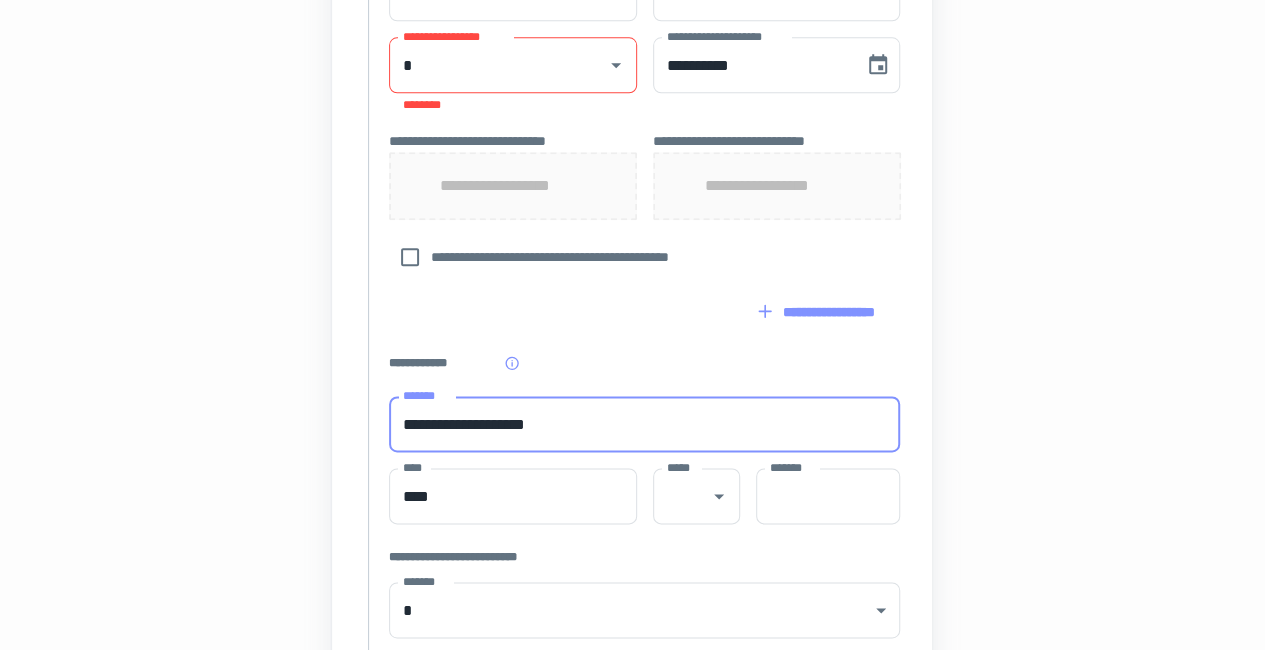 type on "**" 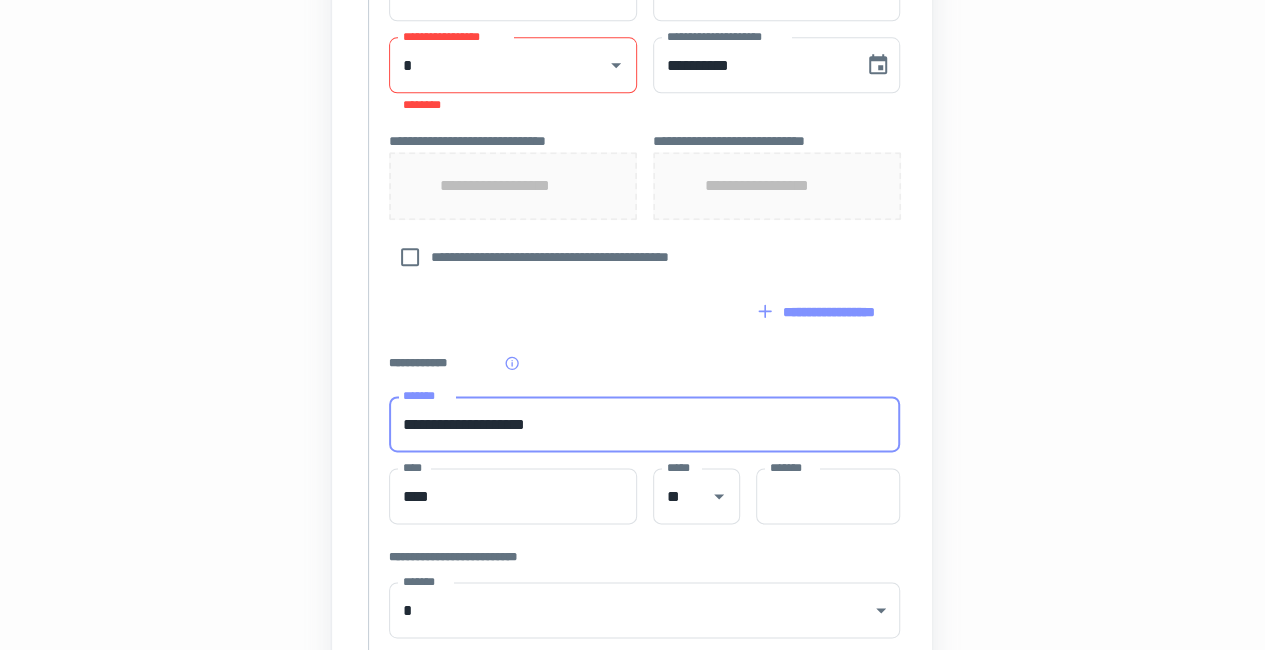 type on "*****" 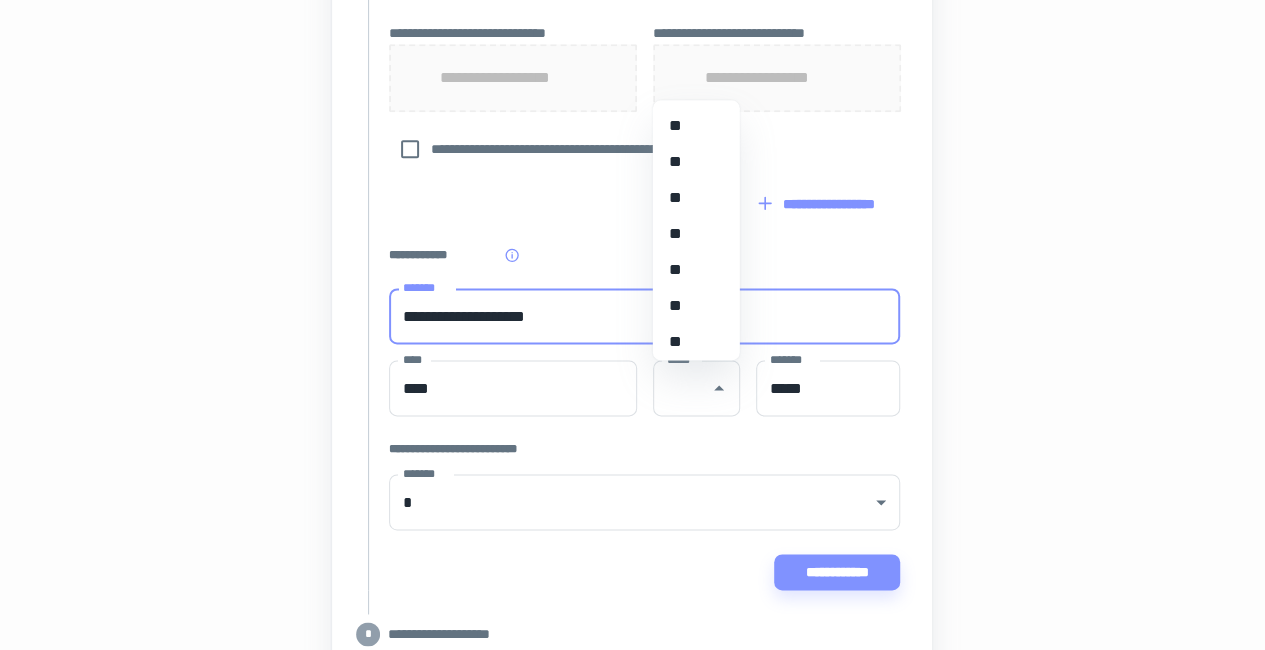 scroll, scrollTop: 1153, scrollLeft: 0, axis: vertical 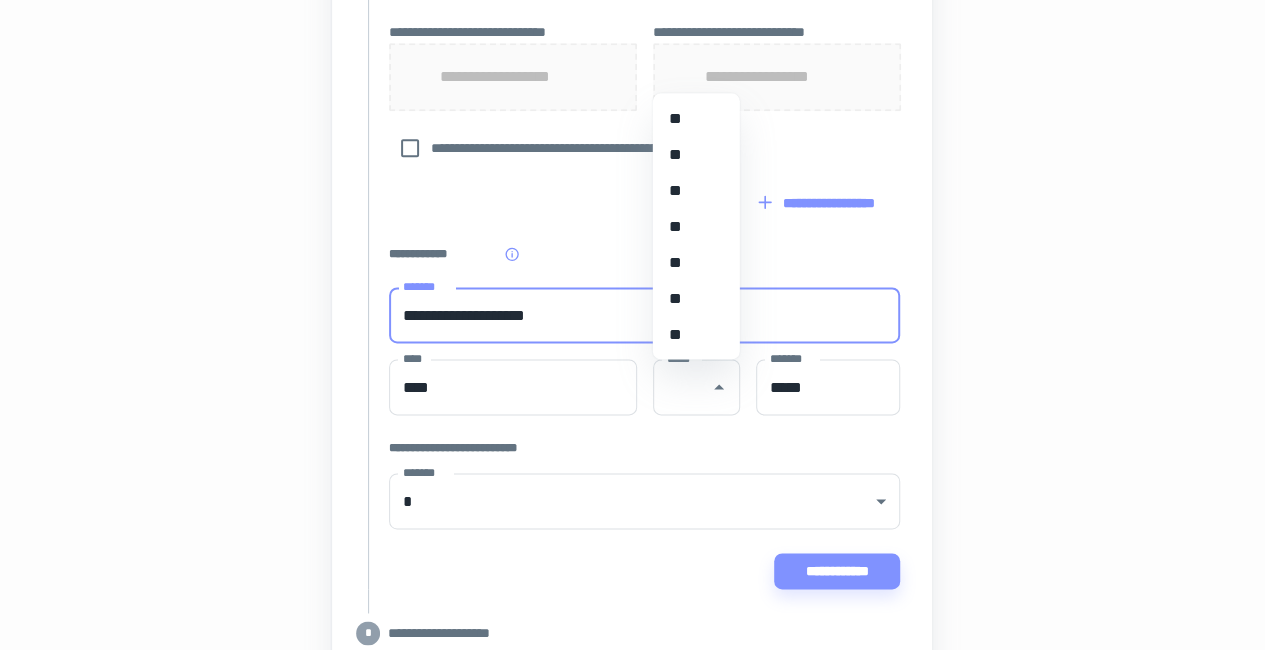 click on "**" at bounding box center (689, 155) 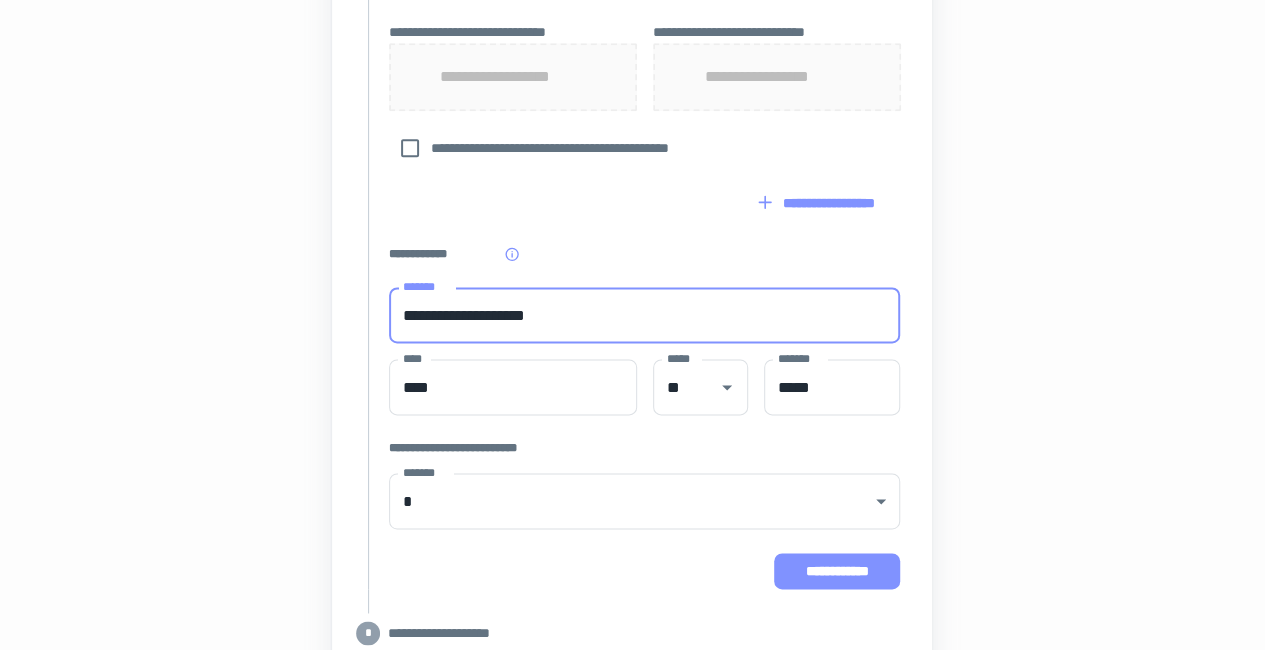 click on "**********" at bounding box center (632, -116) 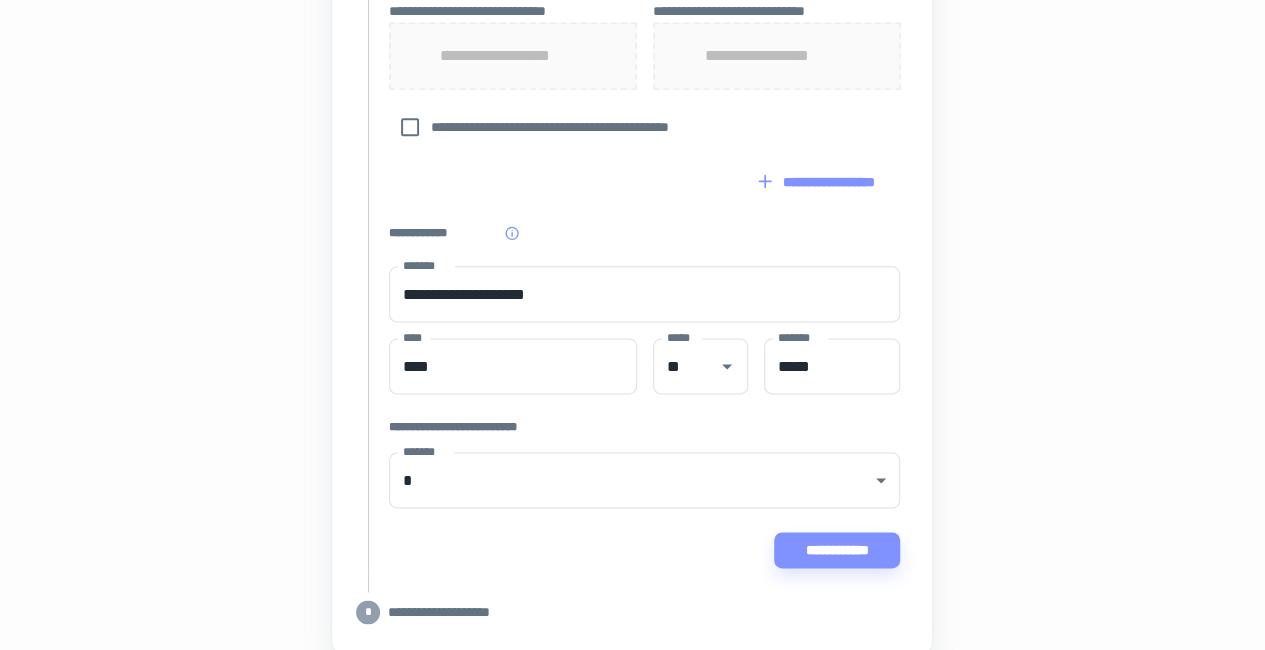 scroll, scrollTop: 1239, scrollLeft: 0, axis: vertical 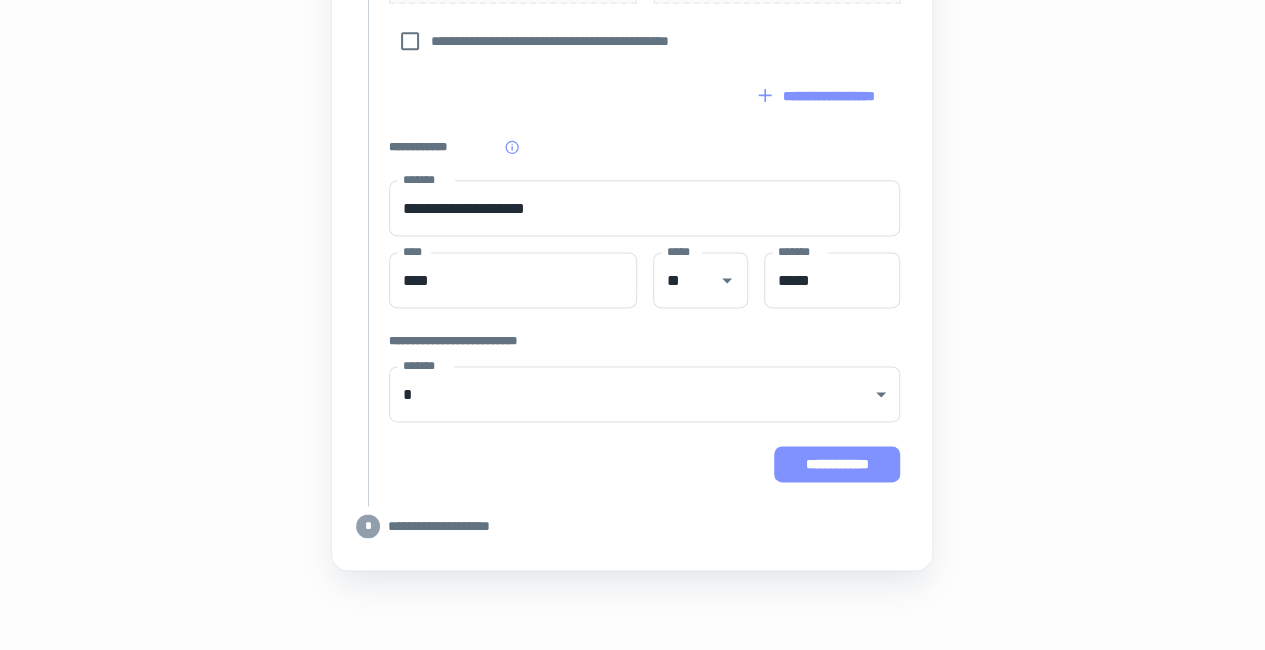 click on "**********" at bounding box center [837, 464] 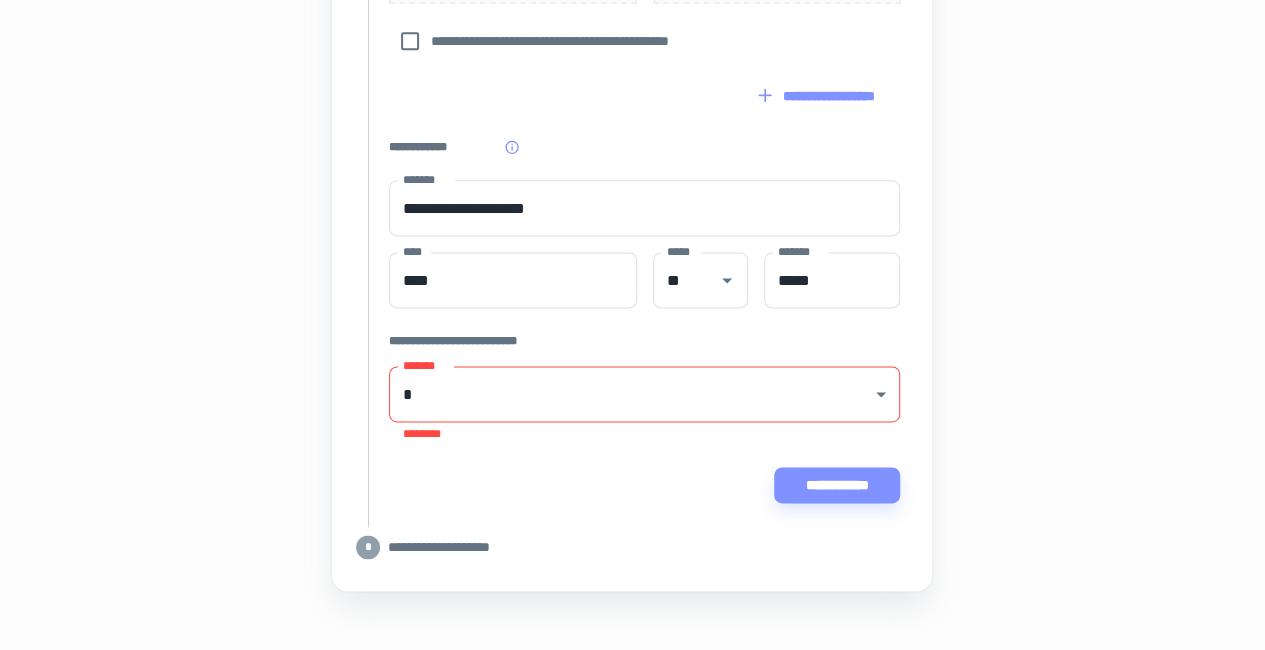 click on "**********" at bounding box center [632, -914] 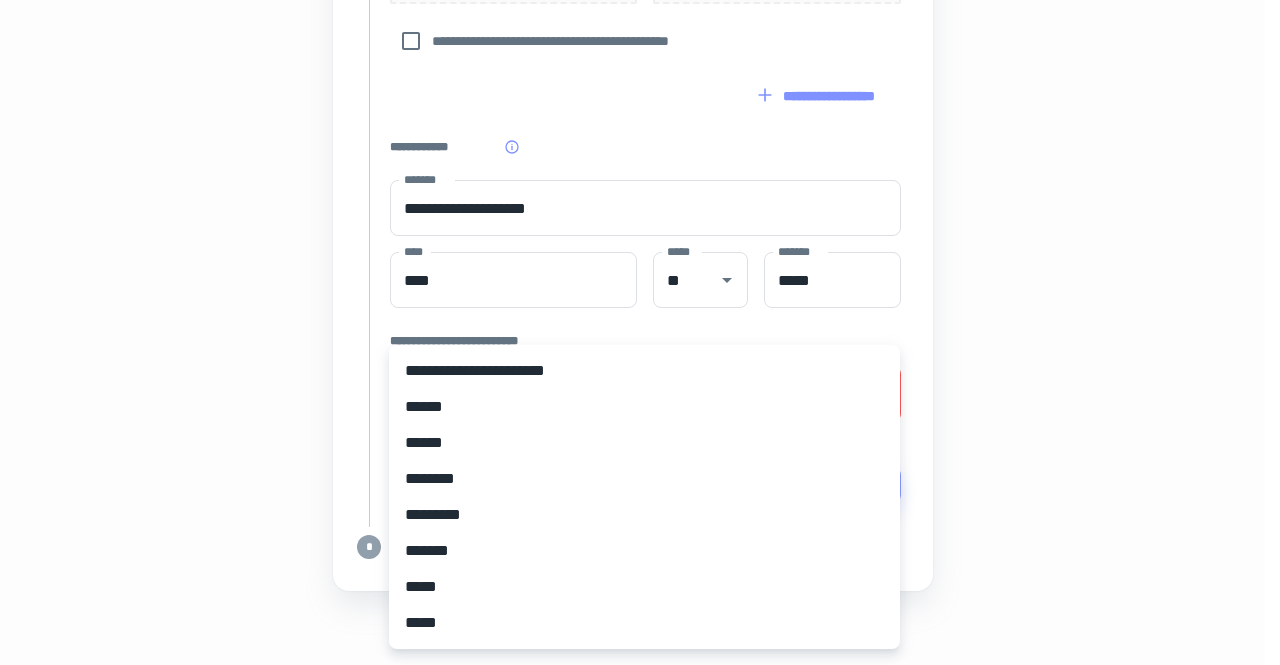 click on "******" at bounding box center (644, 407) 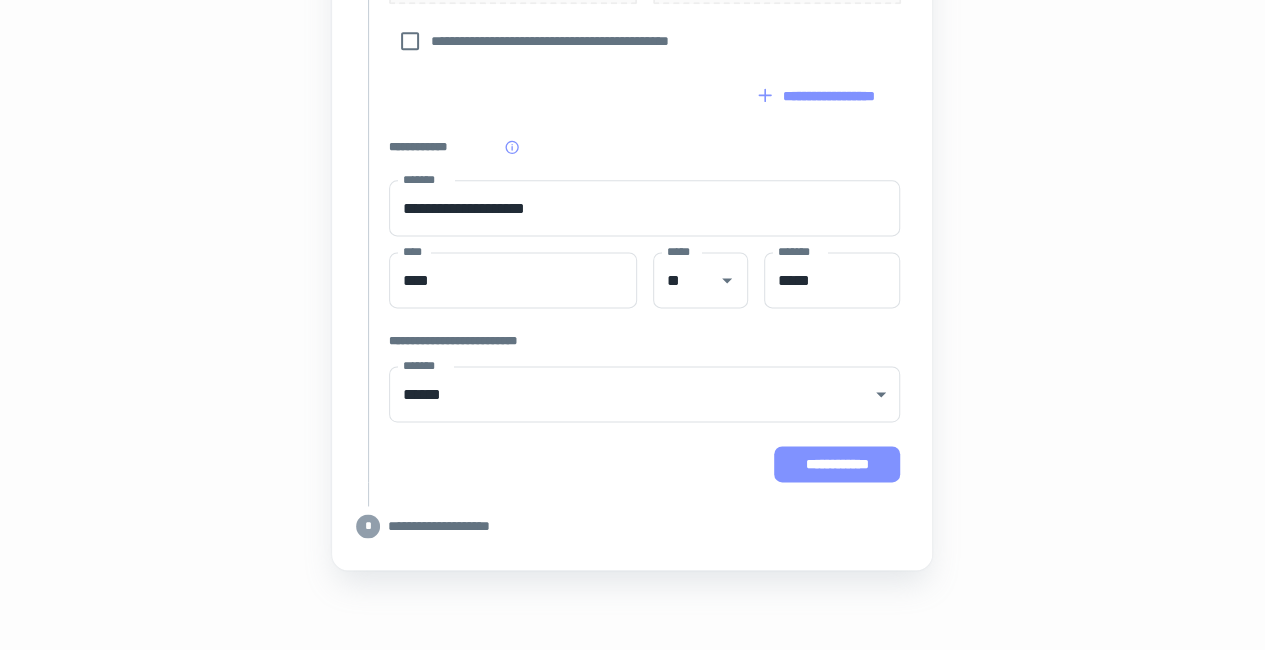 click on "**********" at bounding box center [632, -213] 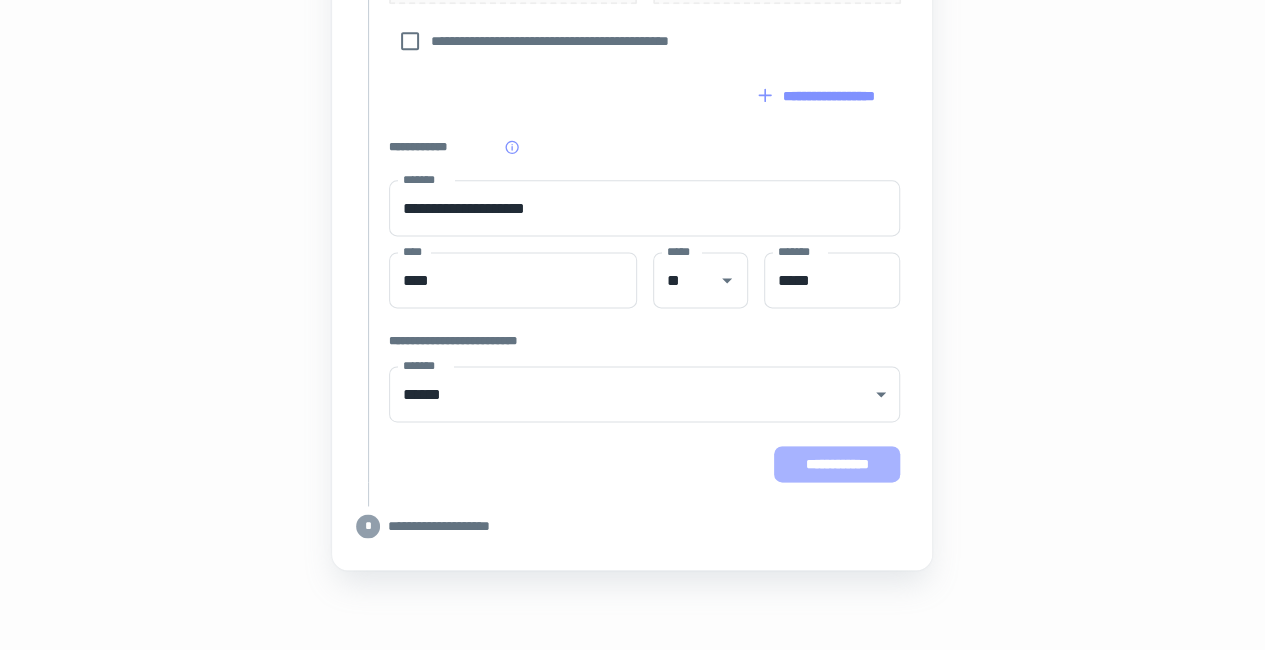click on "**********" at bounding box center (837, 464) 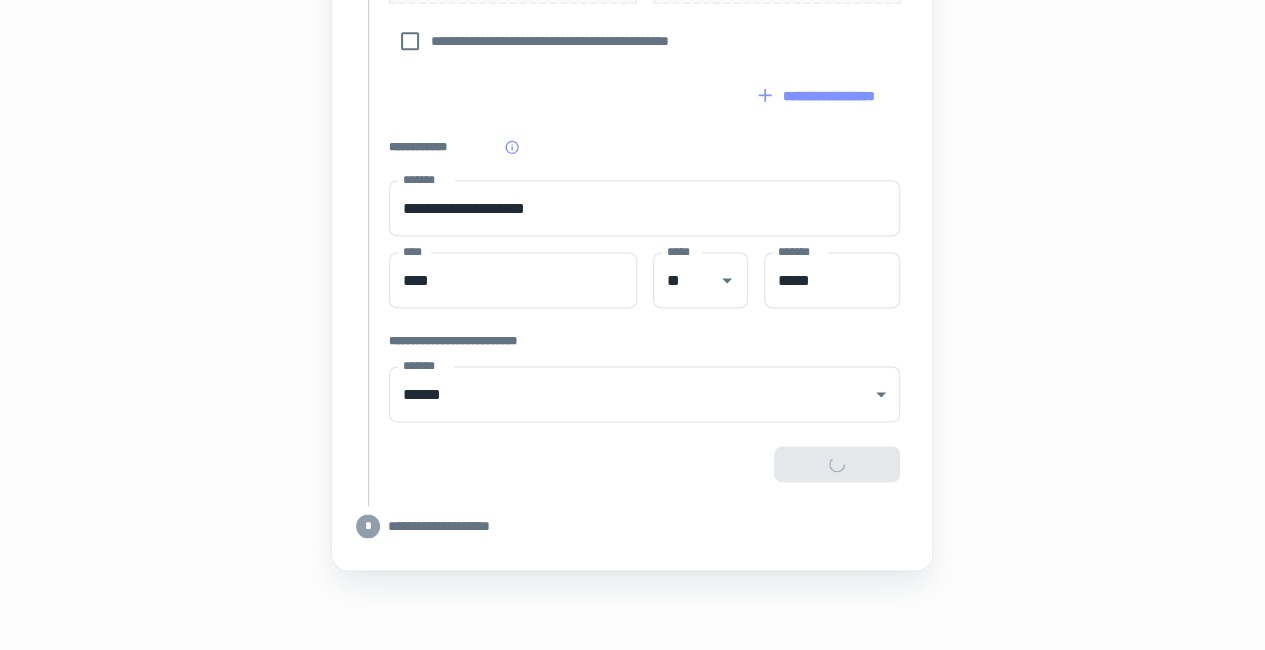 click on "**********" at bounding box center (632, 526) 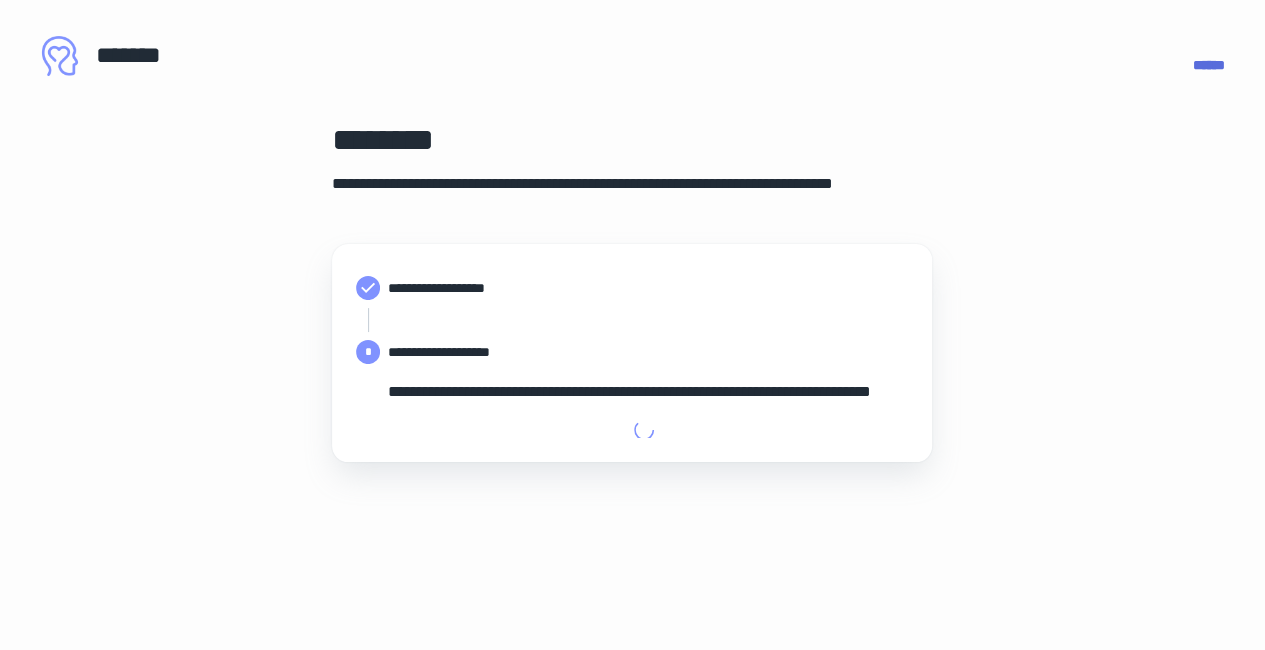 type on "**********" 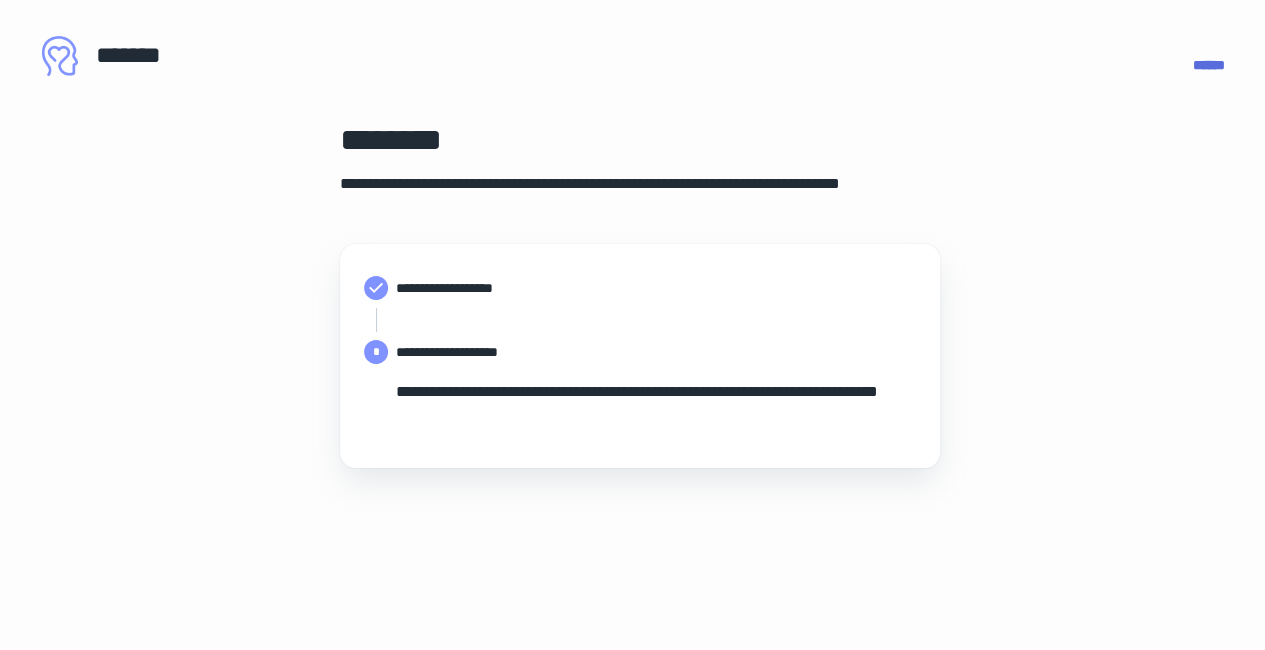 scroll, scrollTop: 0, scrollLeft: 0, axis: both 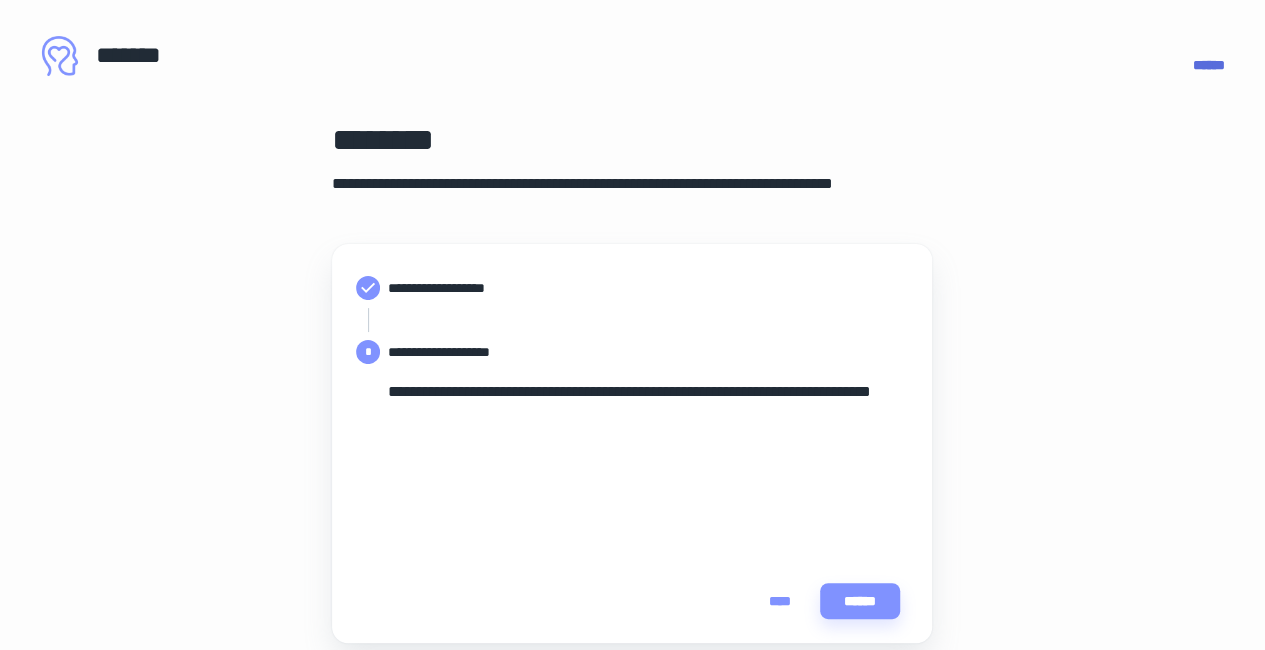 click on "**********" at bounding box center (632, 379) 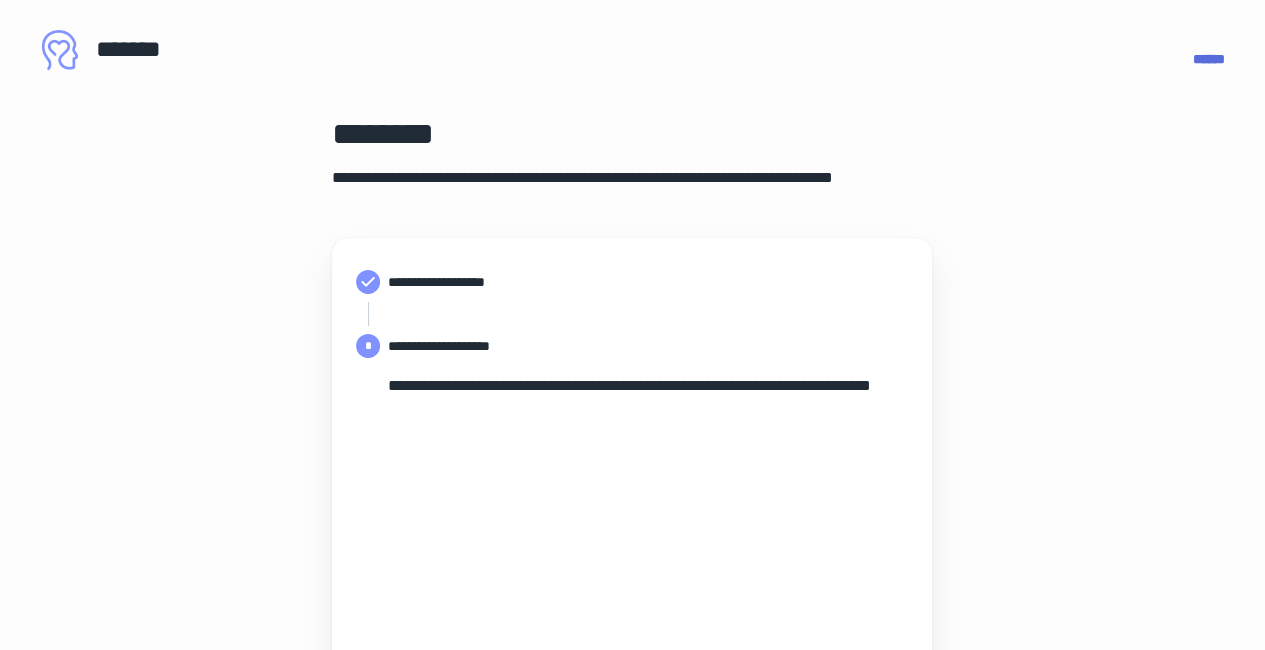 scroll, scrollTop: 172, scrollLeft: 0, axis: vertical 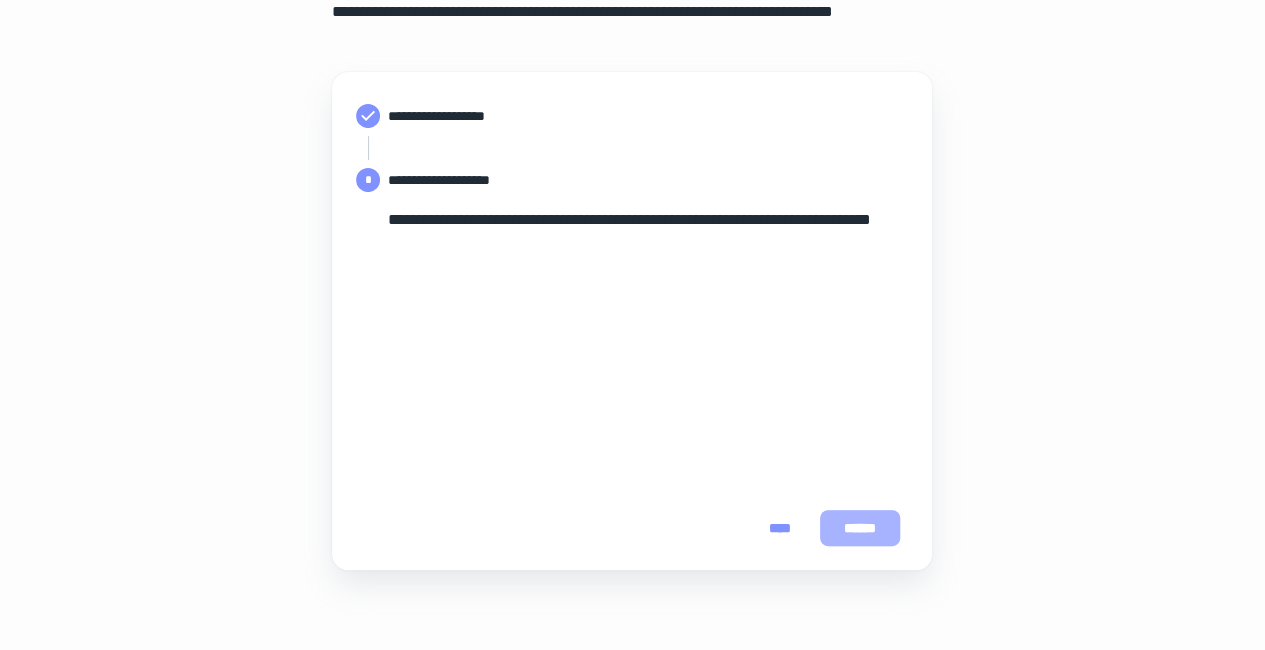 click on "******" at bounding box center [860, 528] 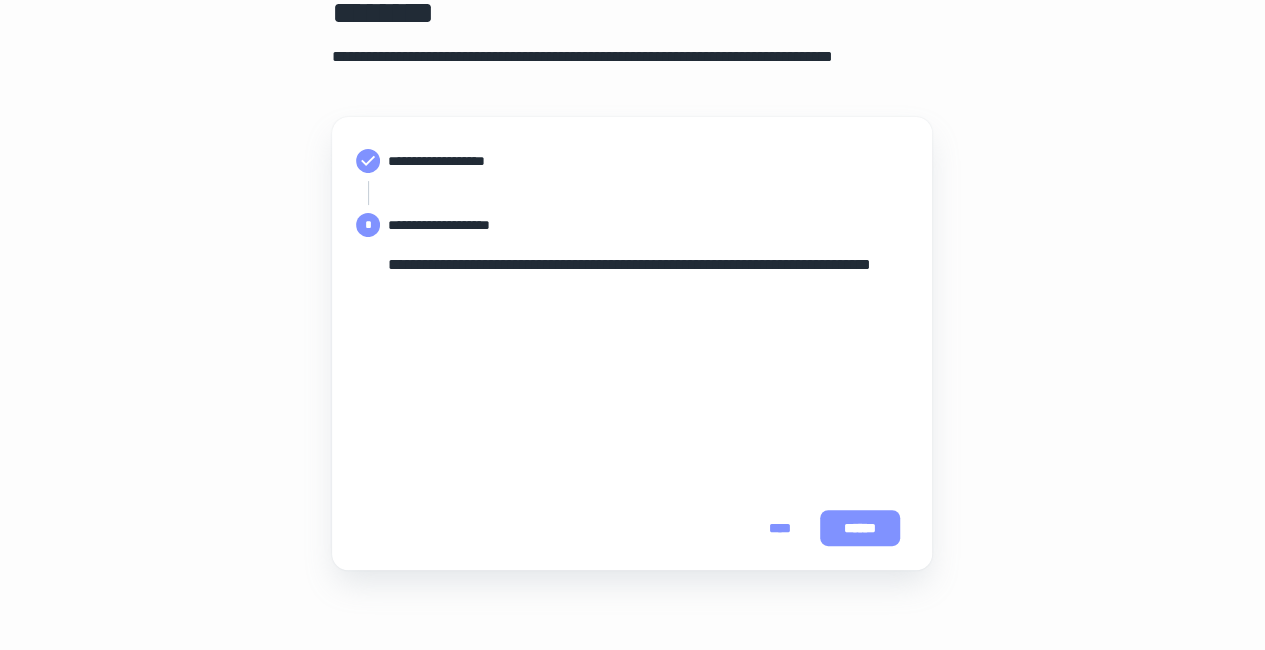 scroll, scrollTop: 127, scrollLeft: 0, axis: vertical 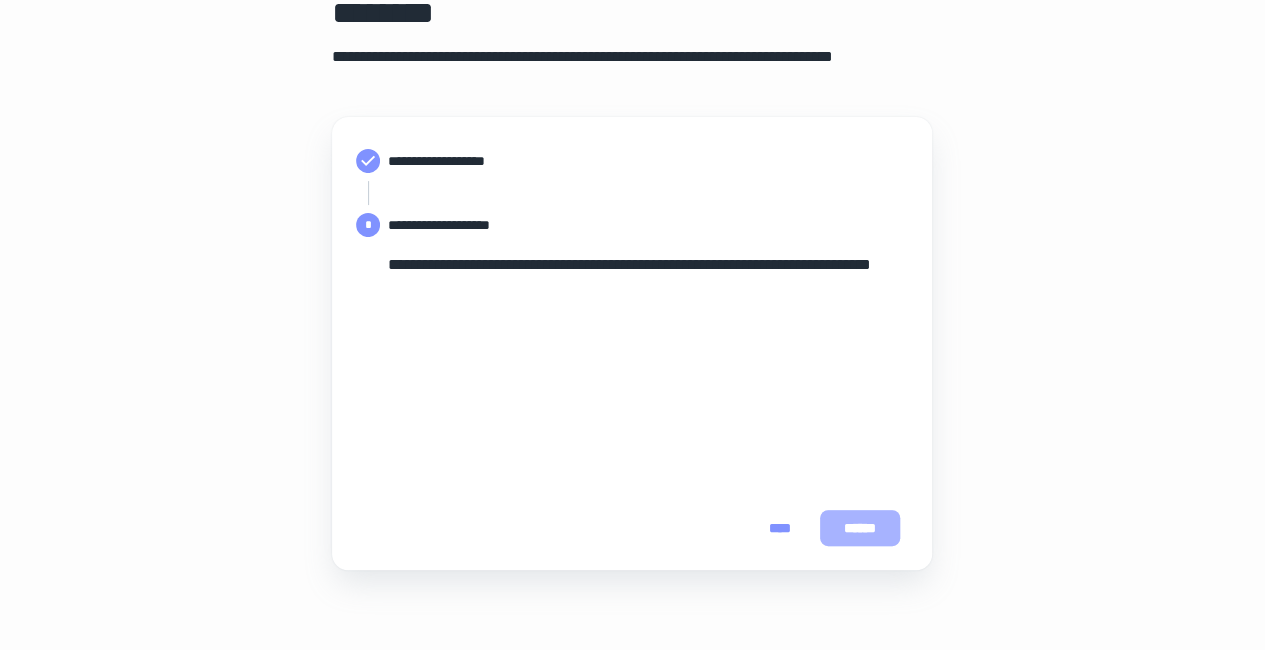click on "******" at bounding box center (860, 528) 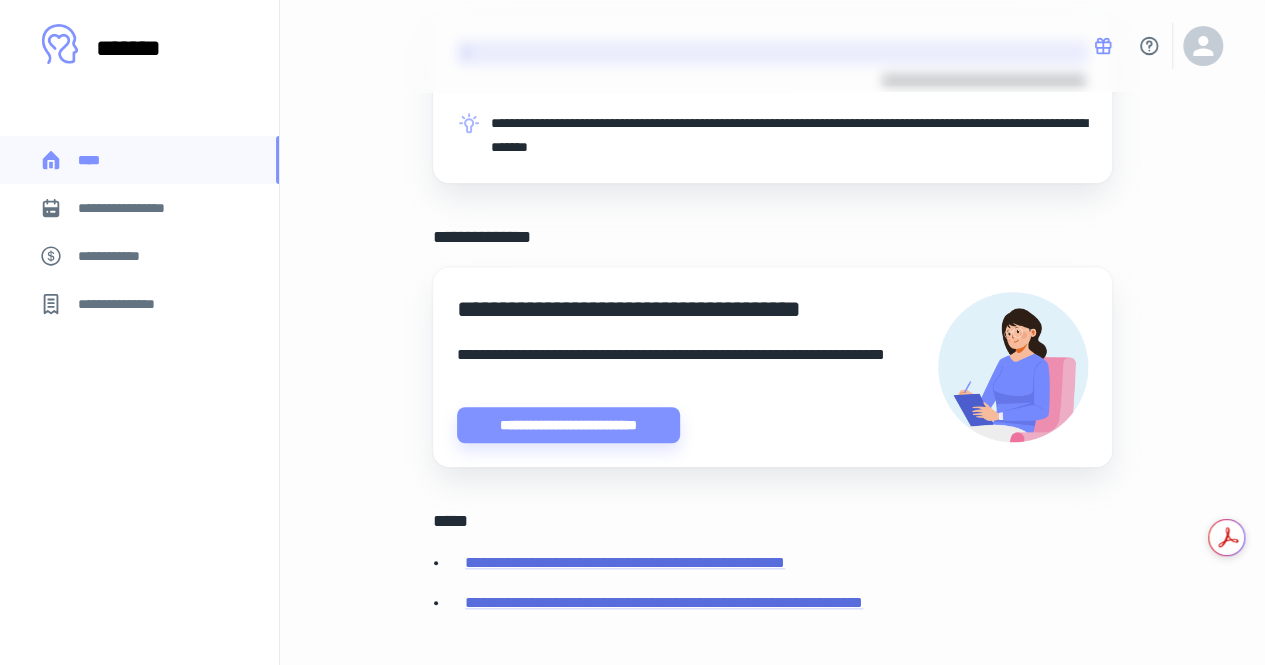 scroll, scrollTop: 640, scrollLeft: 0, axis: vertical 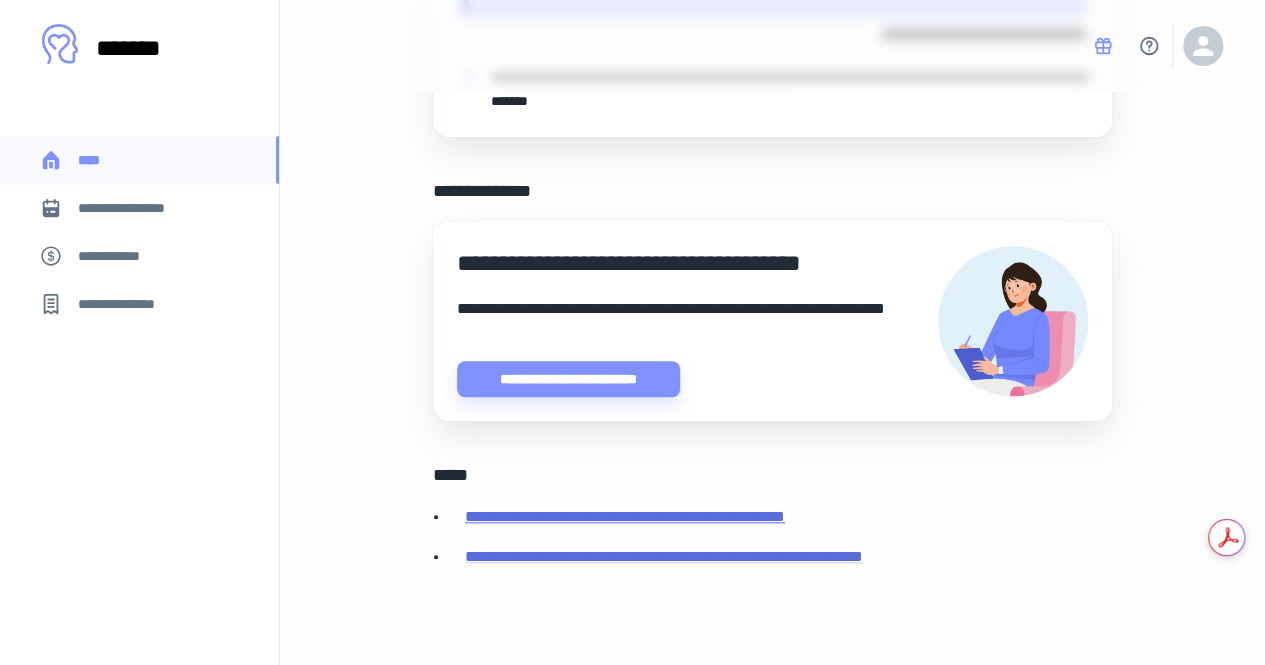 click on "**********" at bounding box center [625, 516] 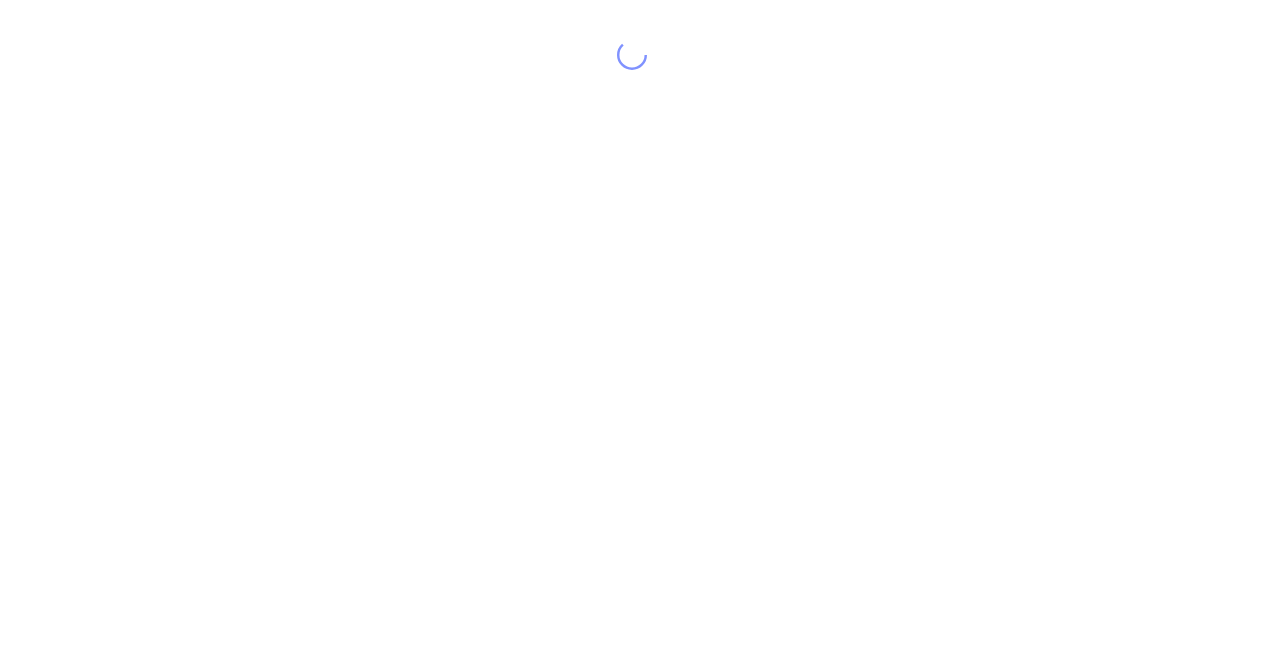 scroll, scrollTop: 40, scrollLeft: 0, axis: vertical 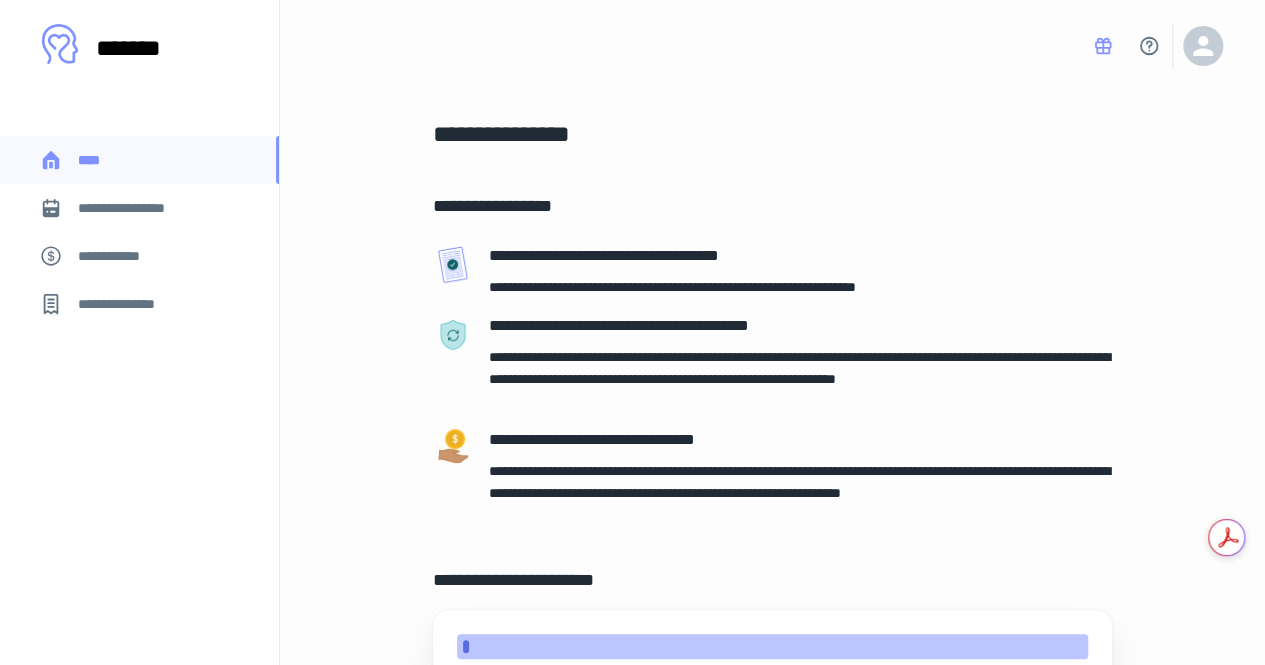 click on "**********" at bounding box center (139, 208) 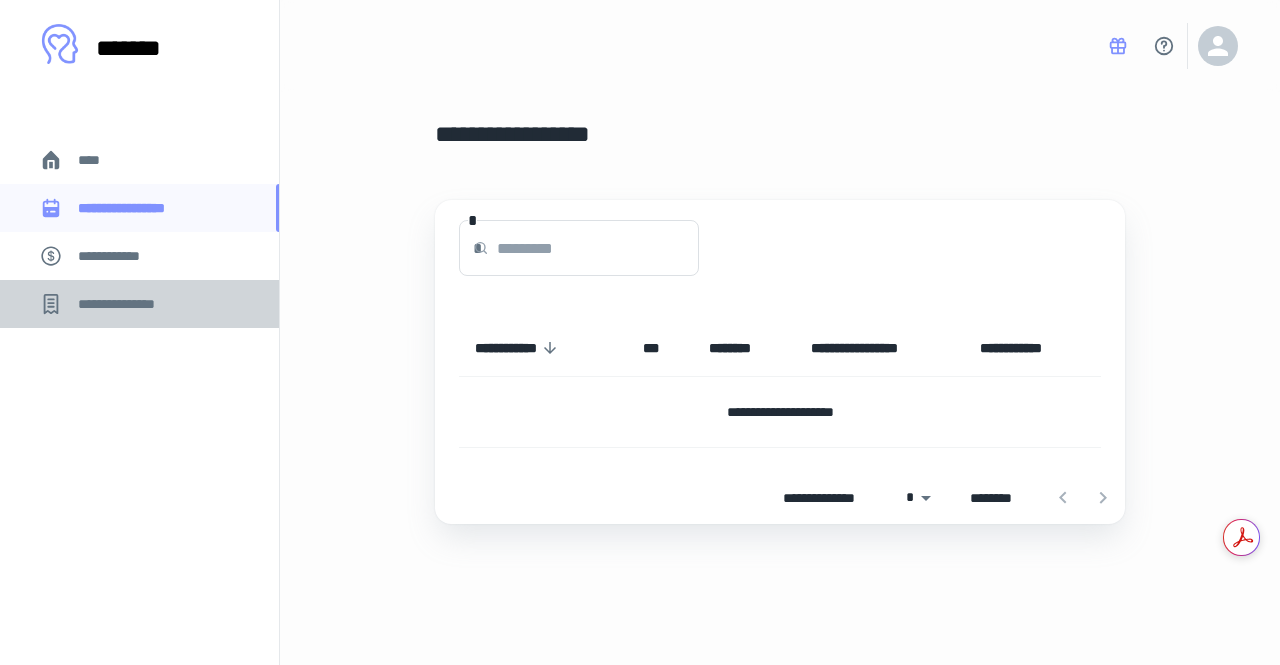 click on "**********" at bounding box center (139, 304) 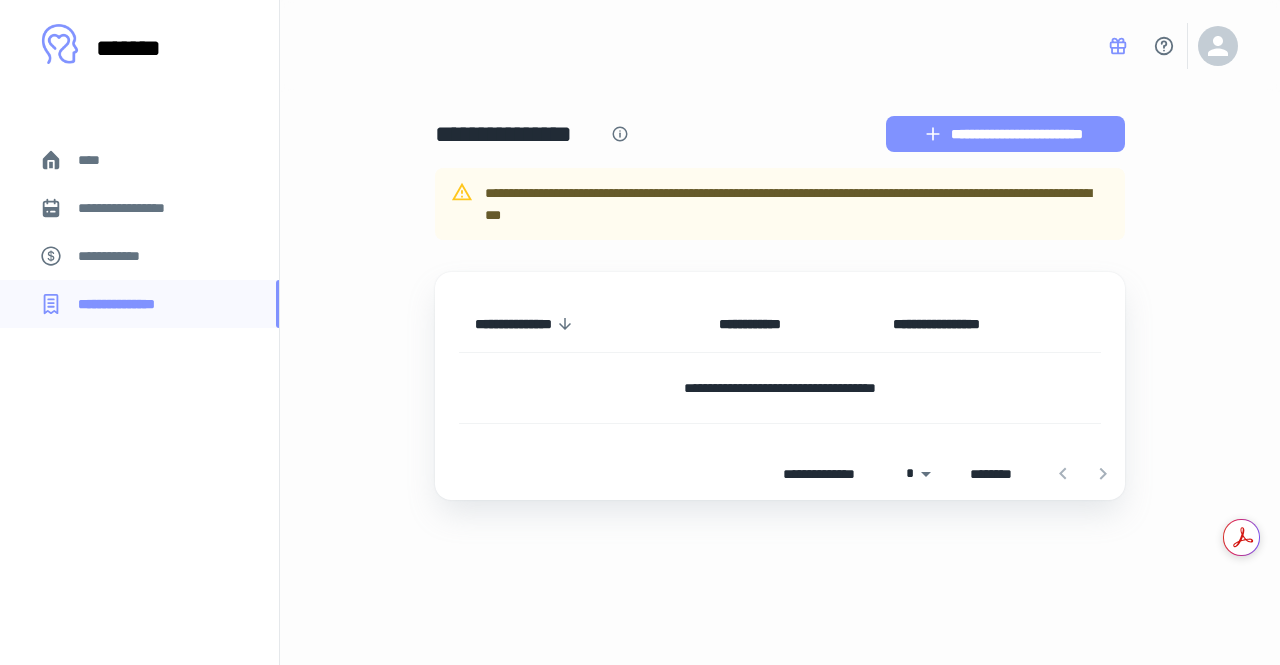 click on "**********" at bounding box center [1005, 134] 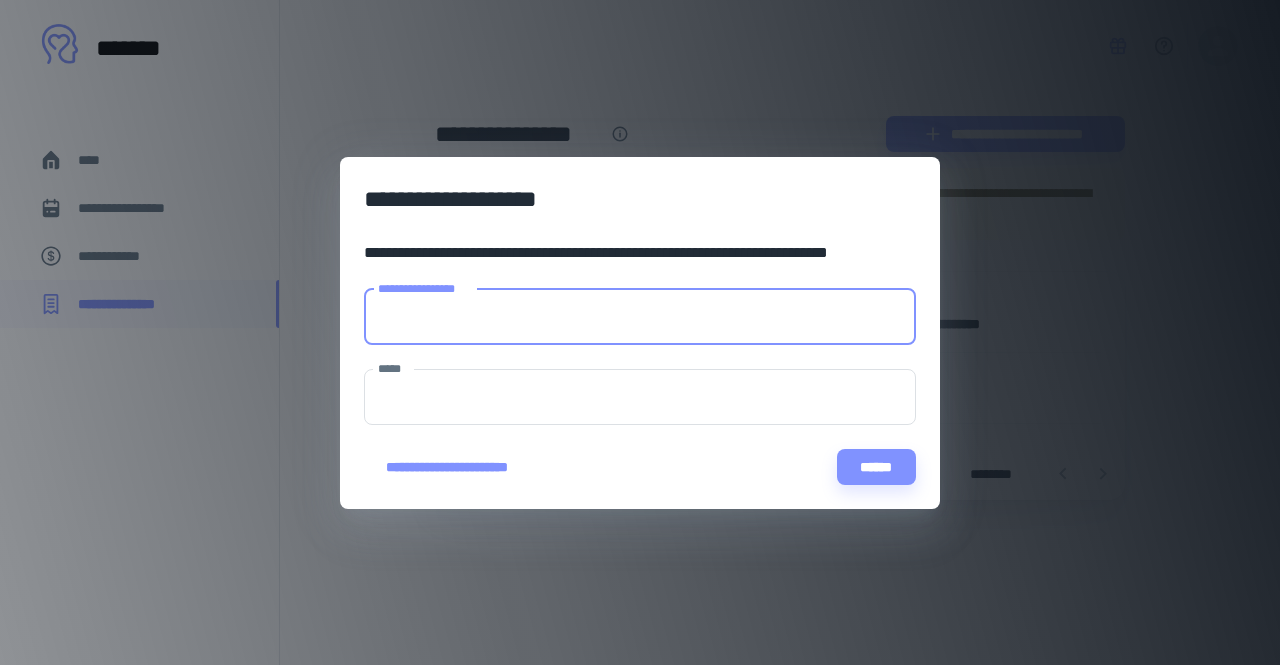 click on "**********" at bounding box center [640, 317] 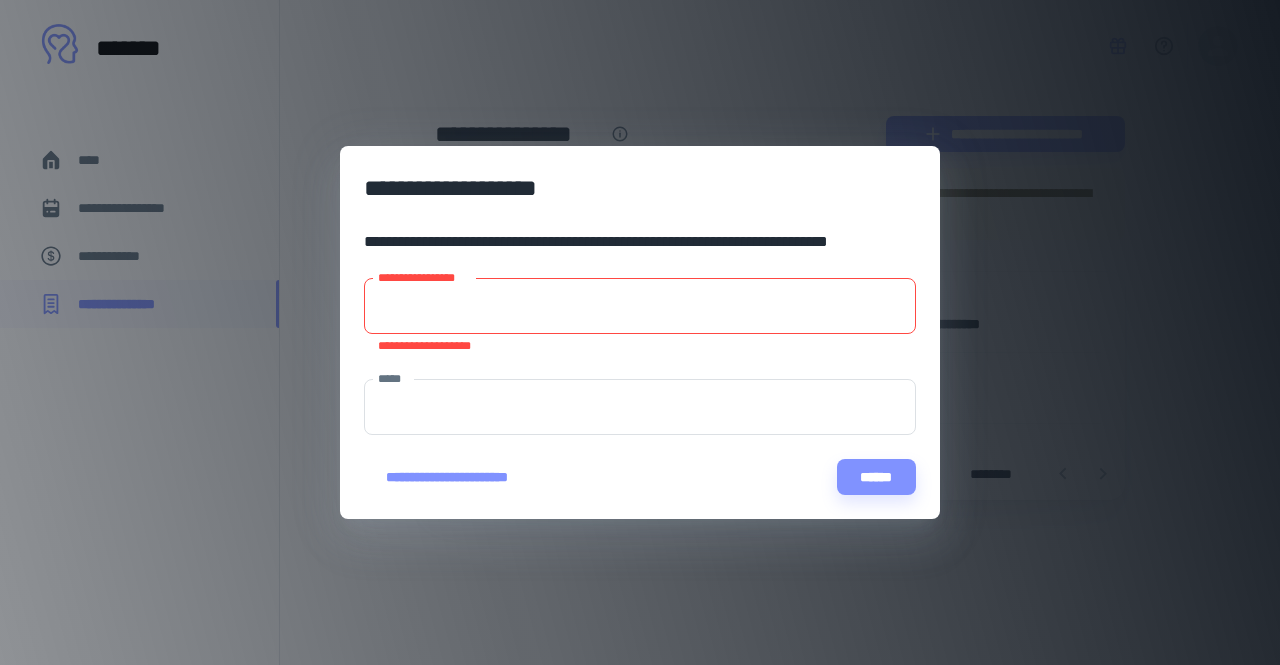 click on "**********" at bounding box center [640, 332] 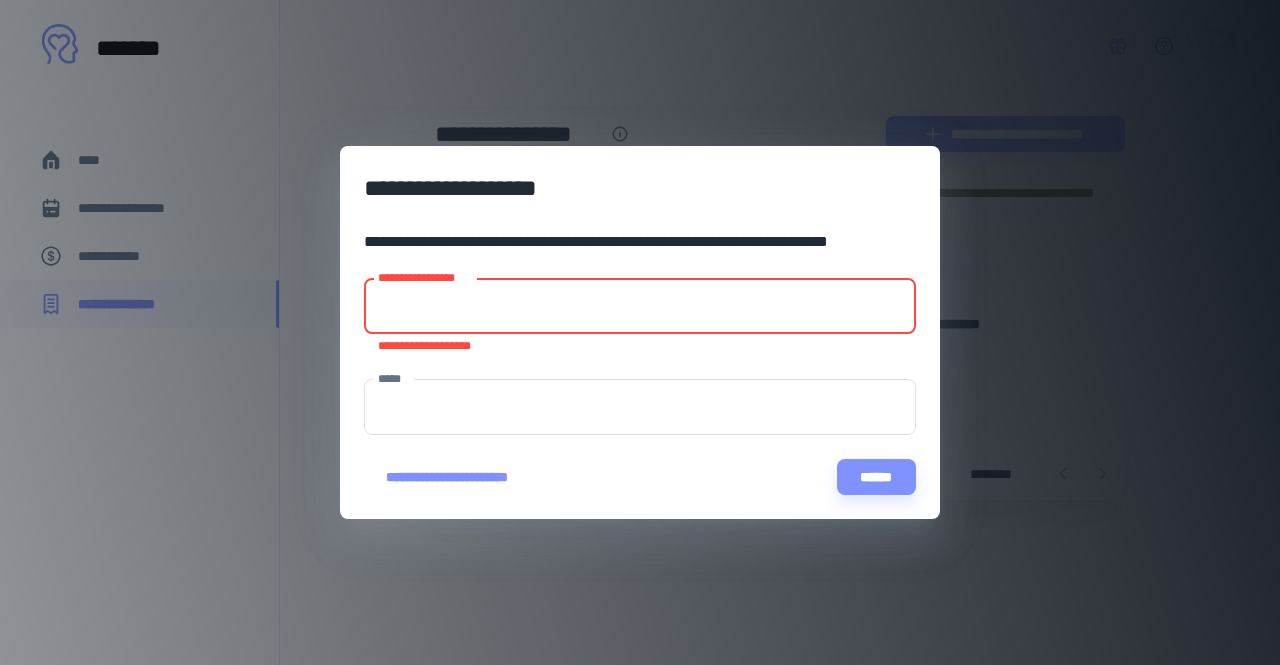 click on "**********" at bounding box center (640, 306) 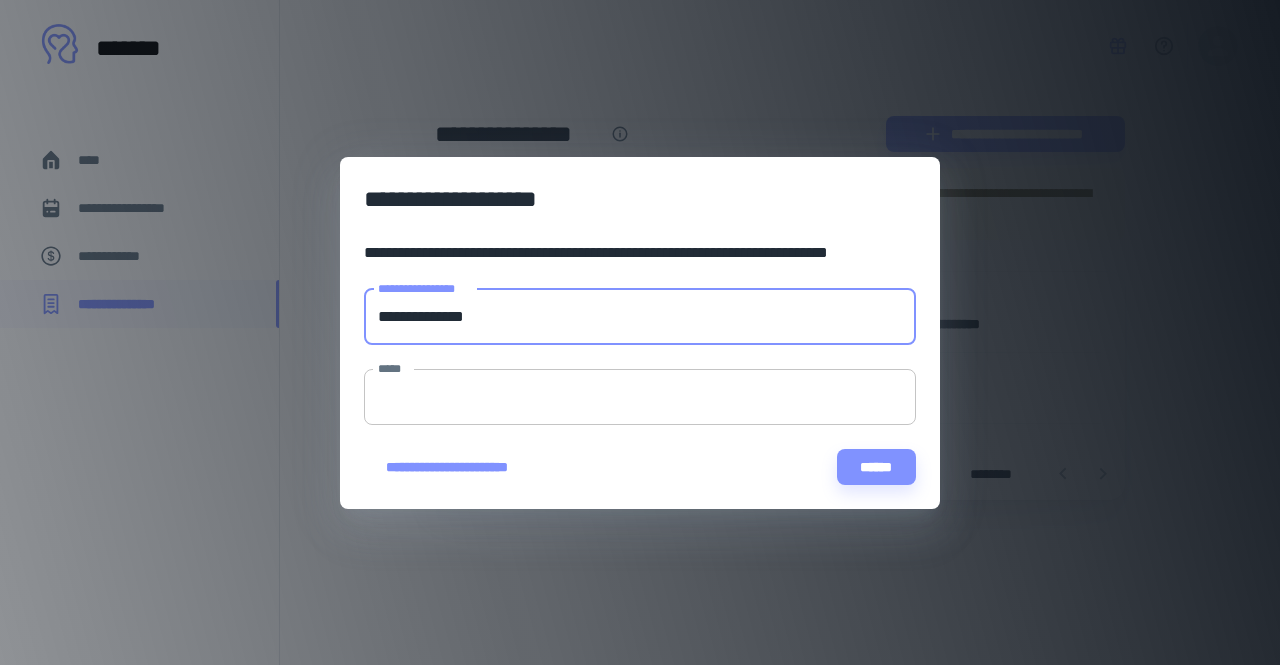 type on "**********" 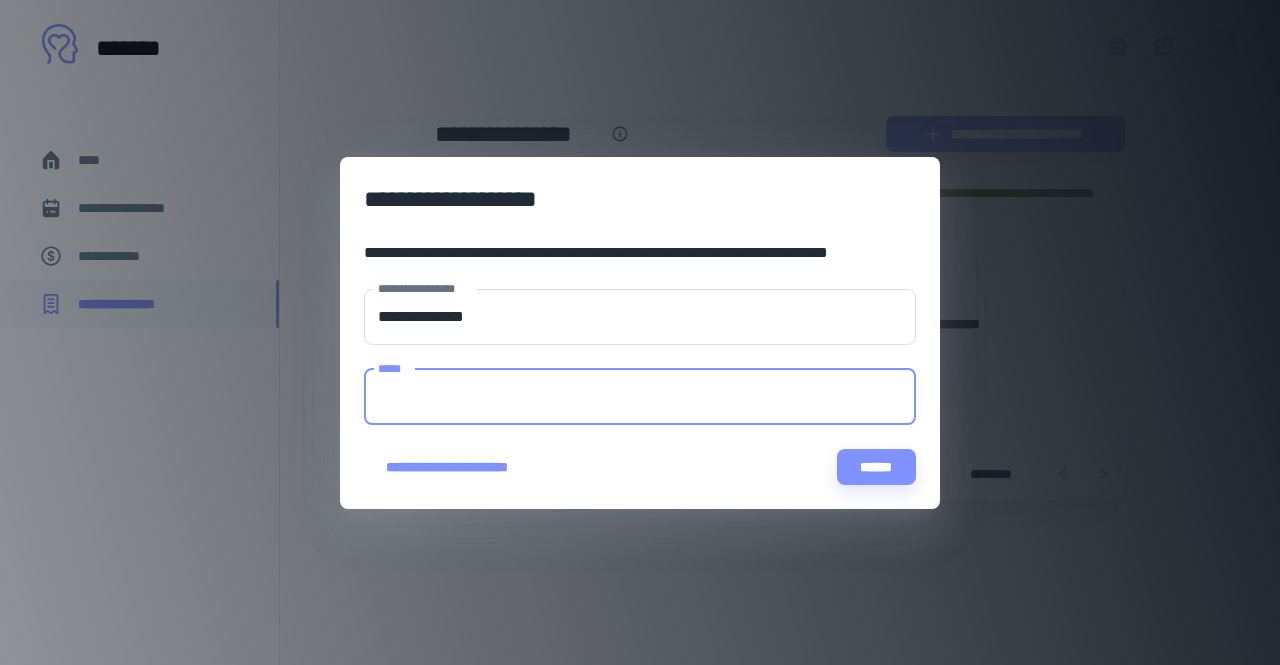 click on "*****" at bounding box center [640, 397] 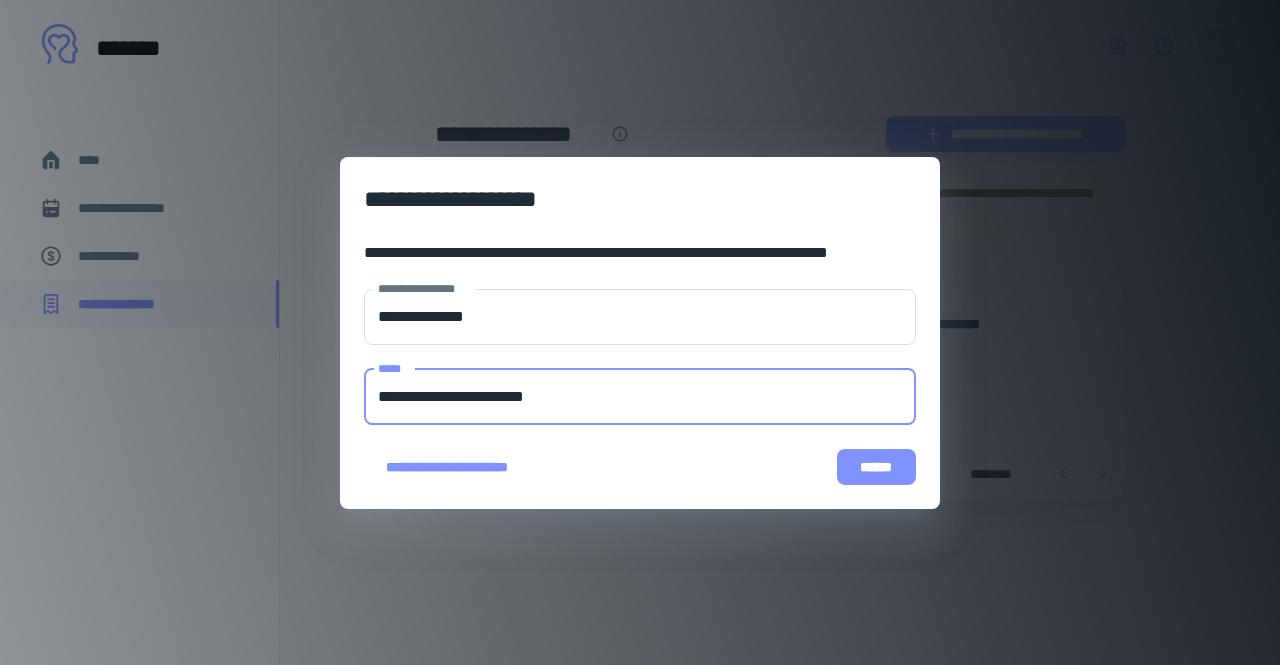 type on "**********" 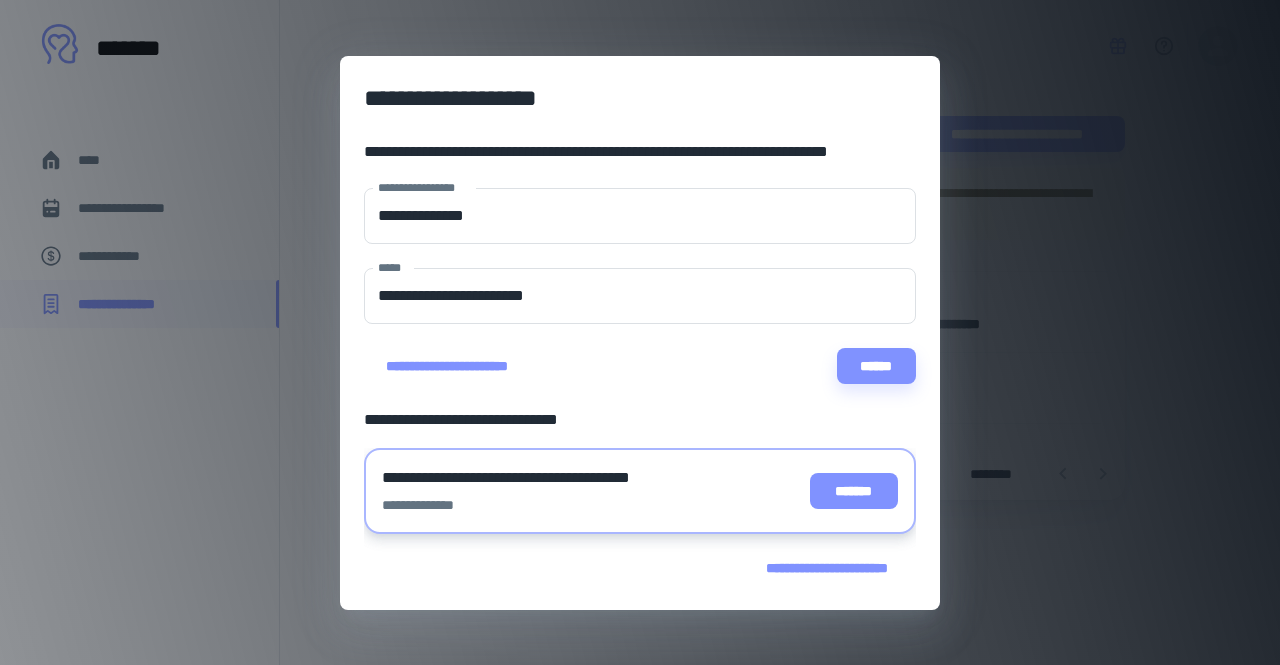 click on "*******" at bounding box center (854, 491) 